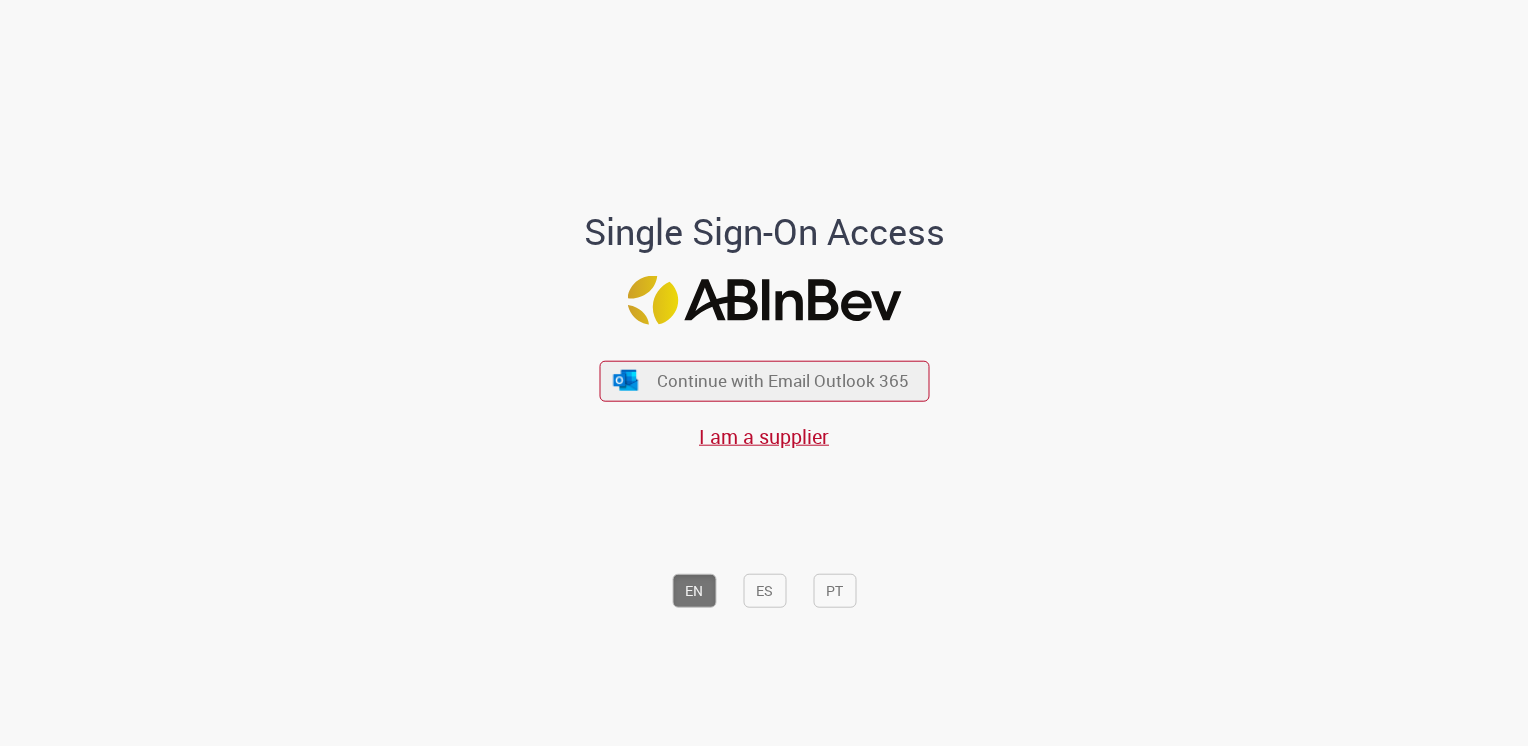 scroll, scrollTop: 0, scrollLeft: 0, axis: both 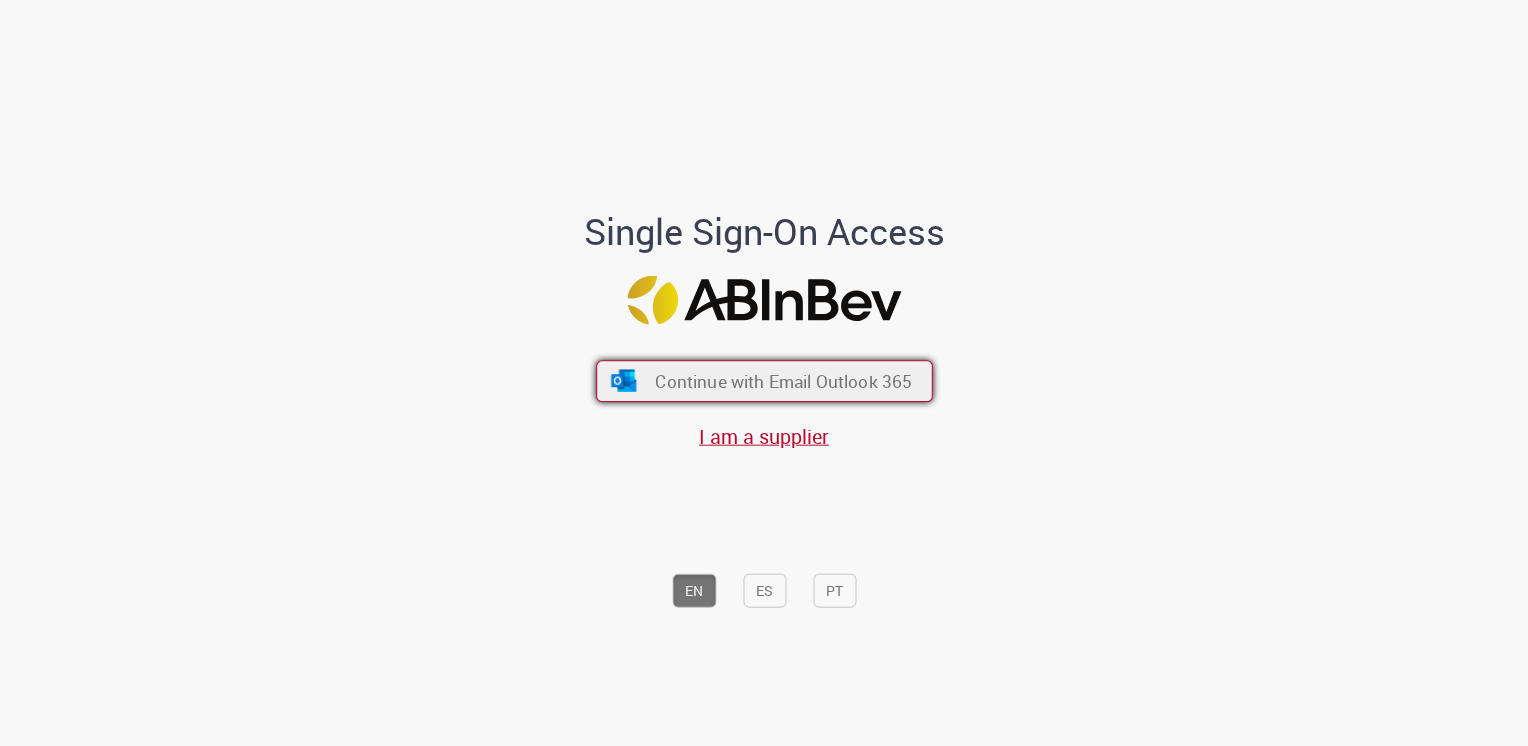 click on "Continue with Email Outlook 365" at bounding box center [783, 380] 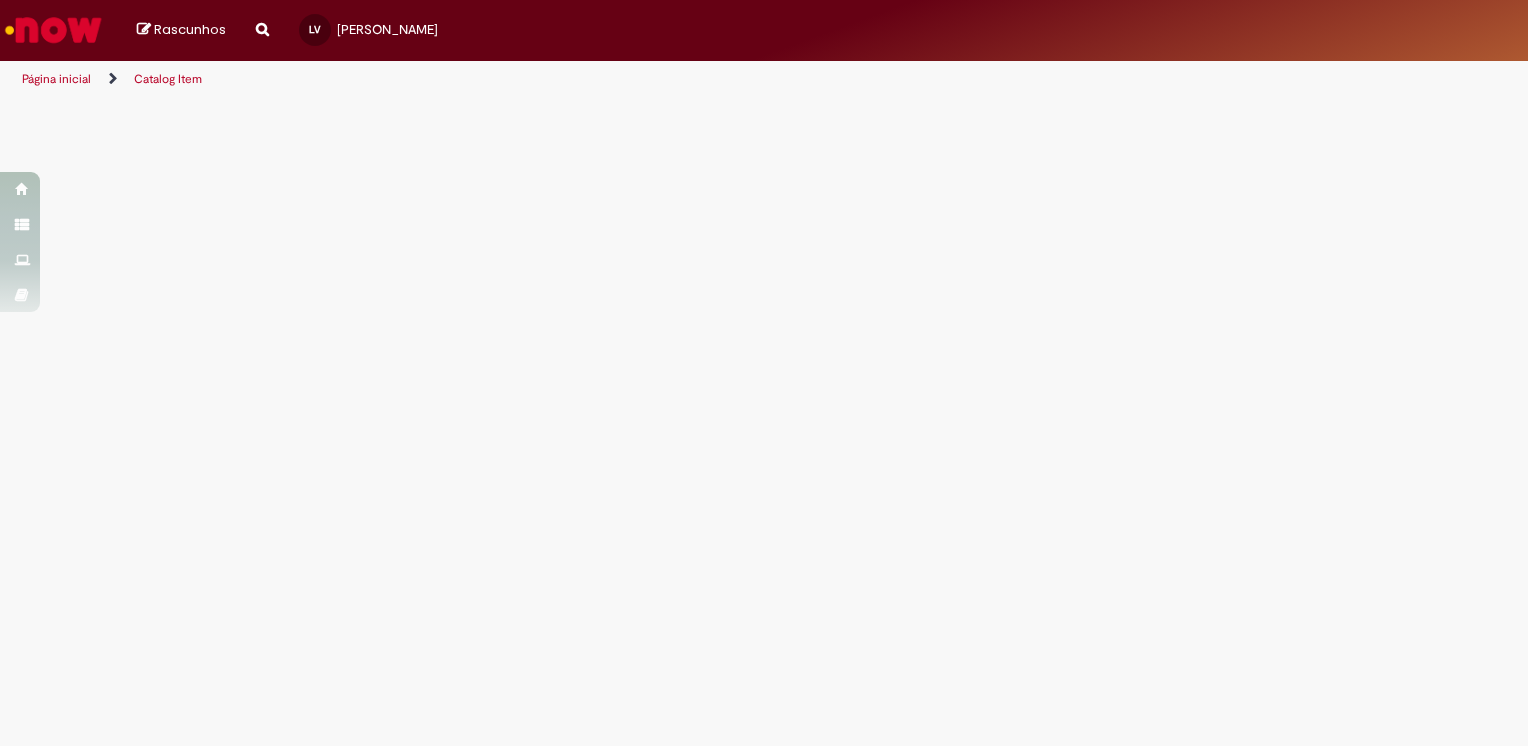 scroll, scrollTop: 0, scrollLeft: 0, axis: both 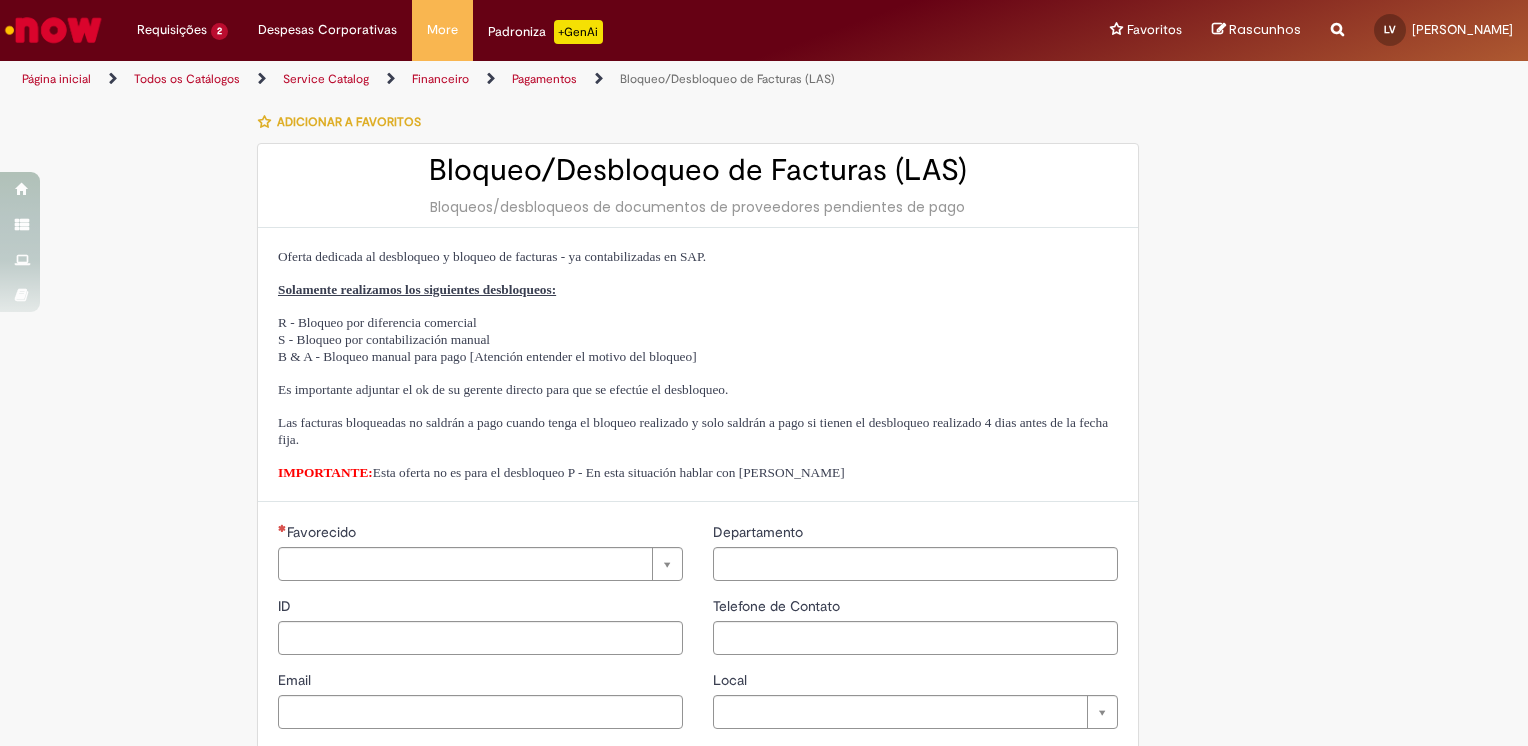 type on "**********" 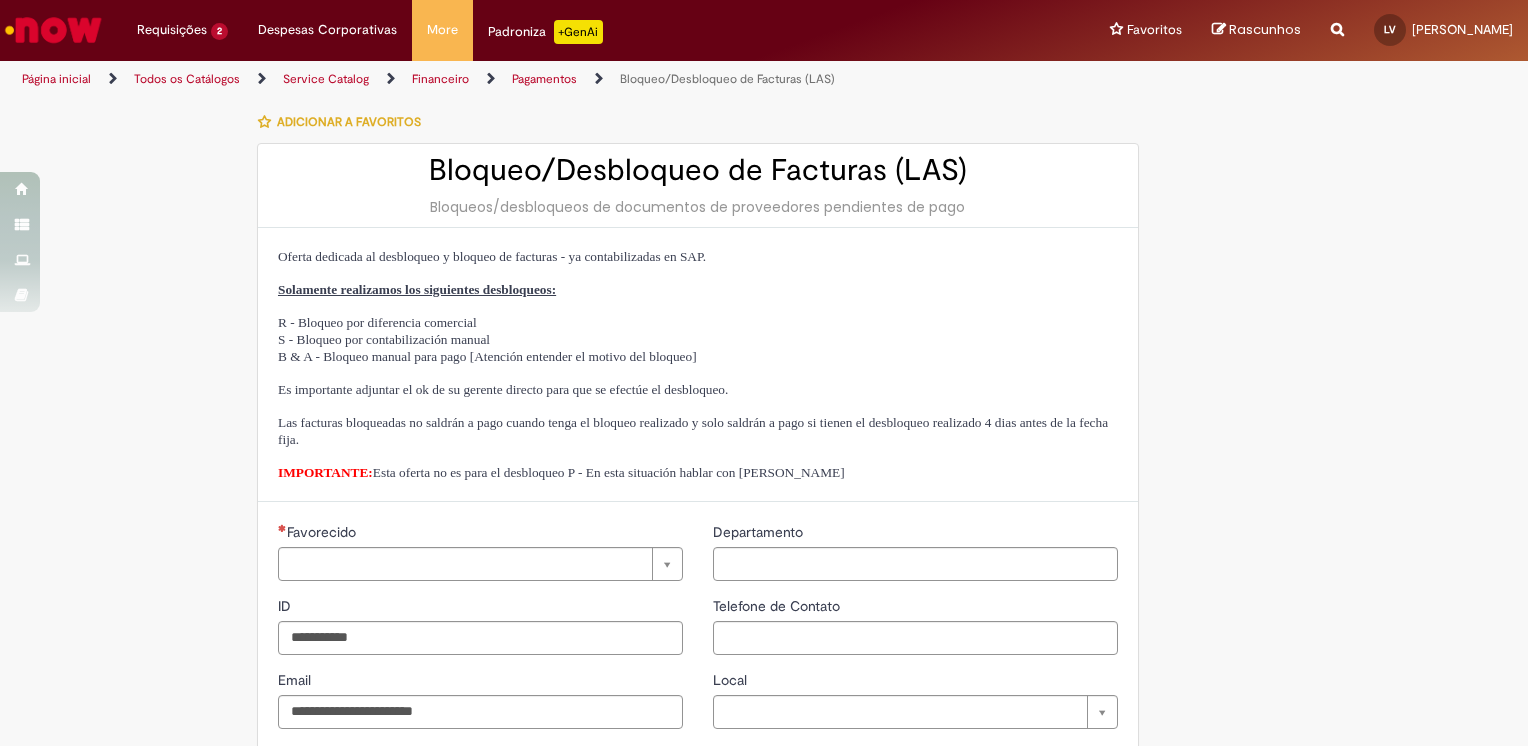 type on "**********" 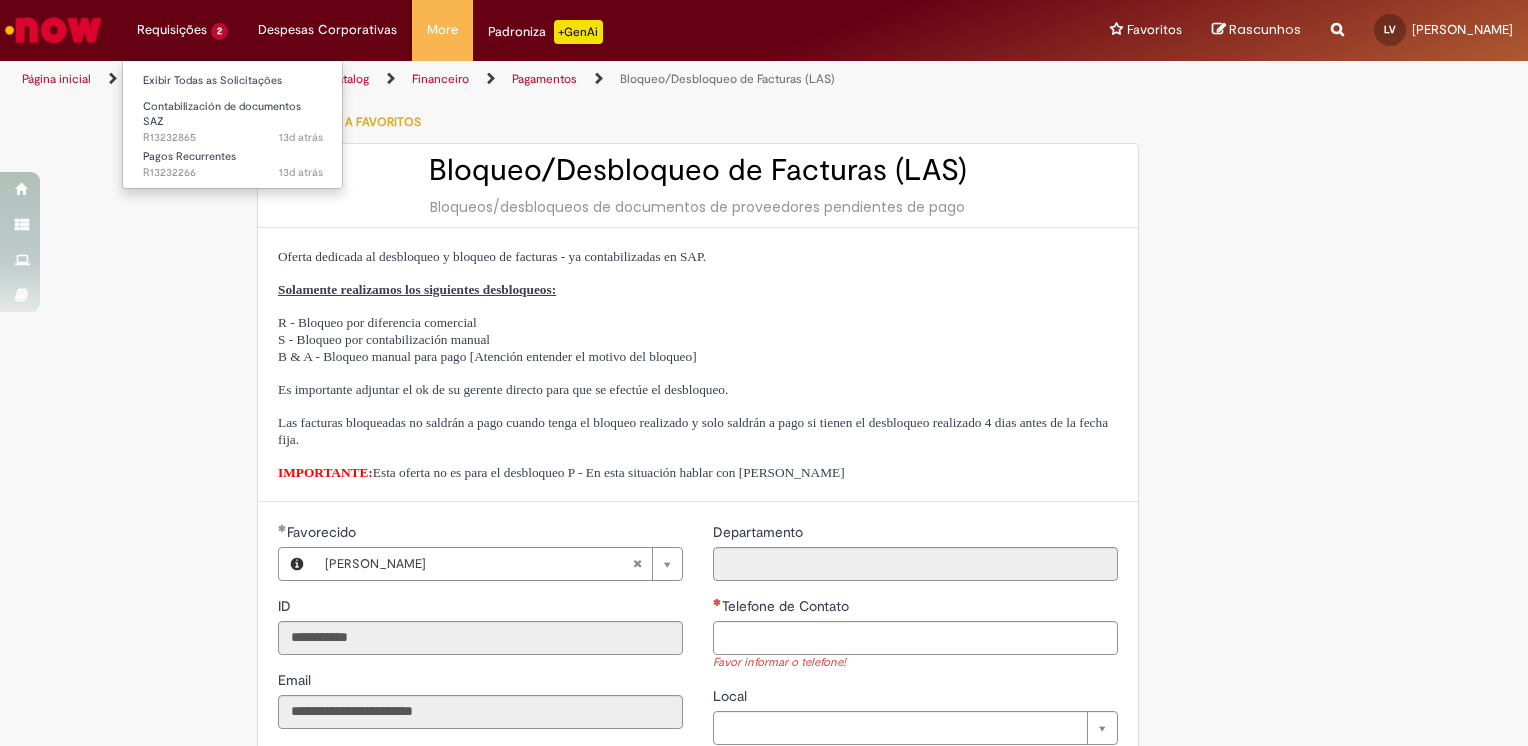 click on "Requisições   2
Exibir Todas as Solicitações
Contabilización de documentos SAZ
13d atrás 13 [PERSON_NAME] atrás  R13232865
Pagos Recurrentes
13d atrás 13 [PERSON_NAME] atrás  R13232266" at bounding box center (182, 30) 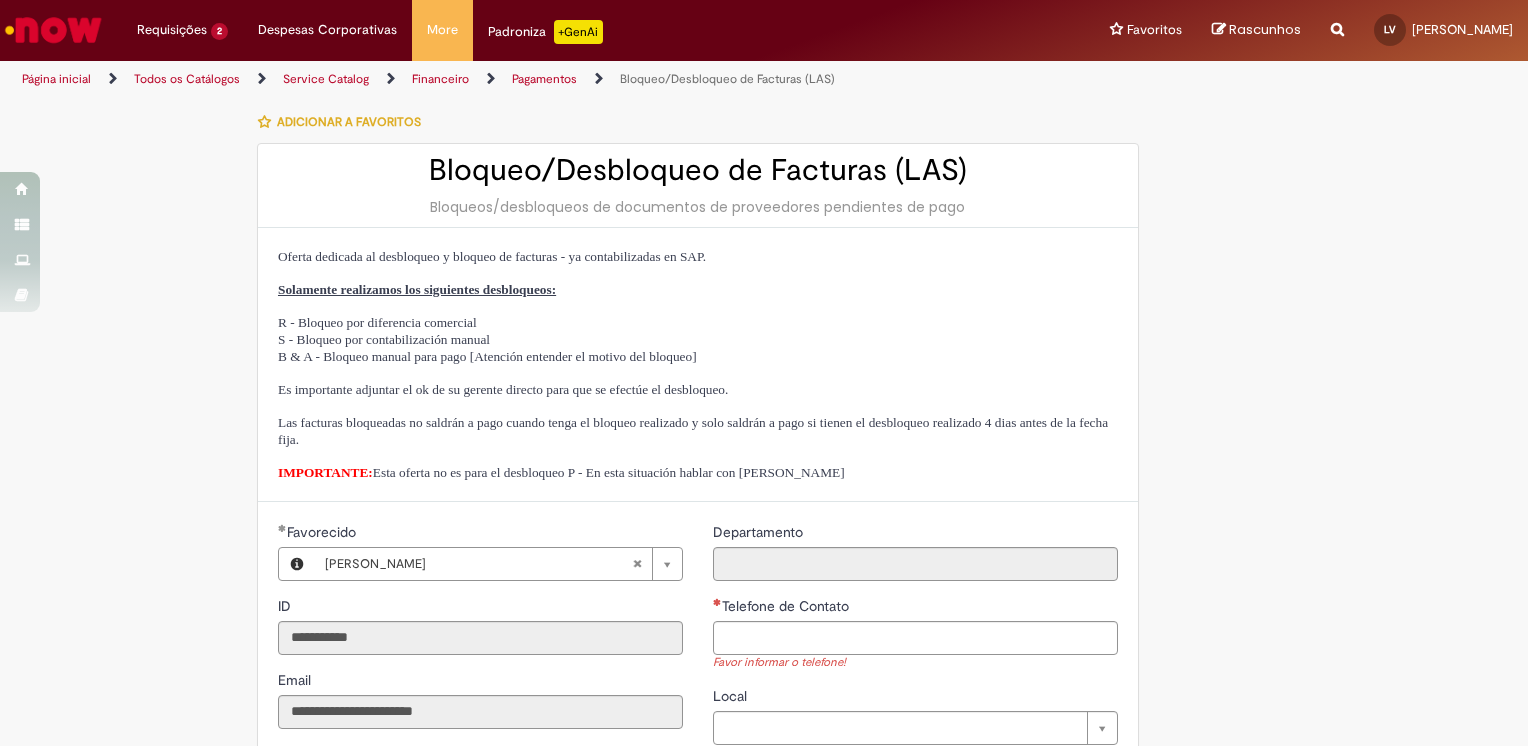 click at bounding box center [53, 30] 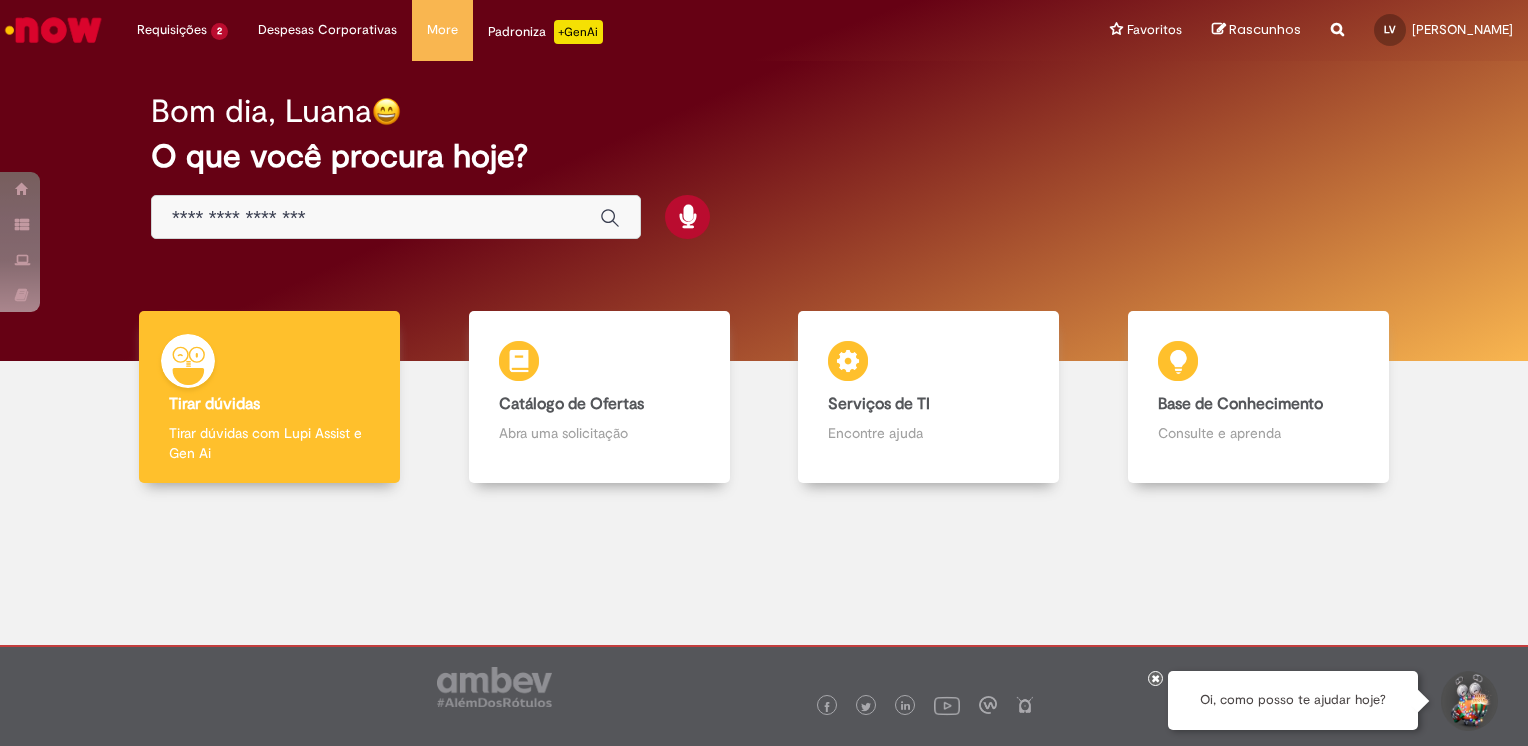 scroll, scrollTop: 0, scrollLeft: 0, axis: both 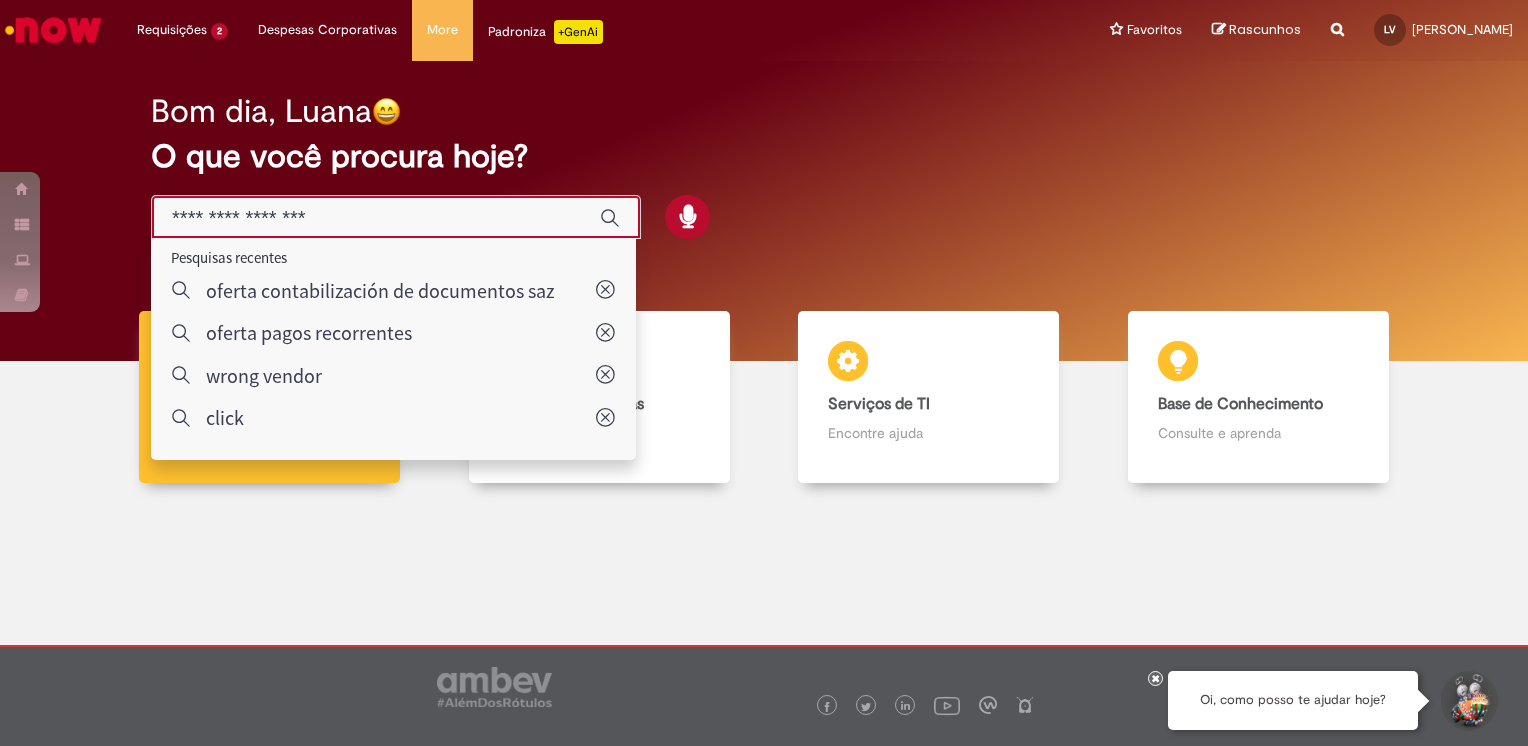paste on "**********" 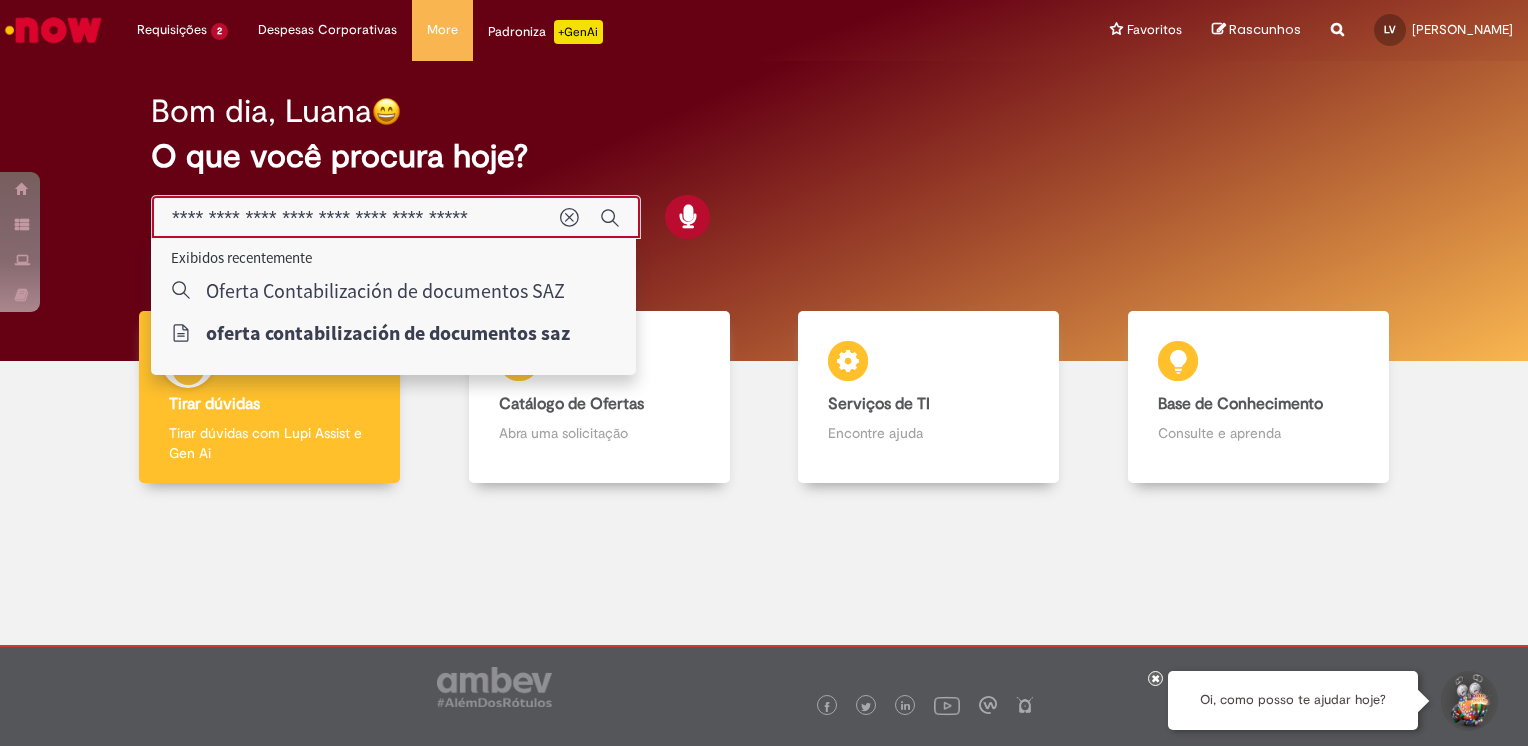 type on "**********" 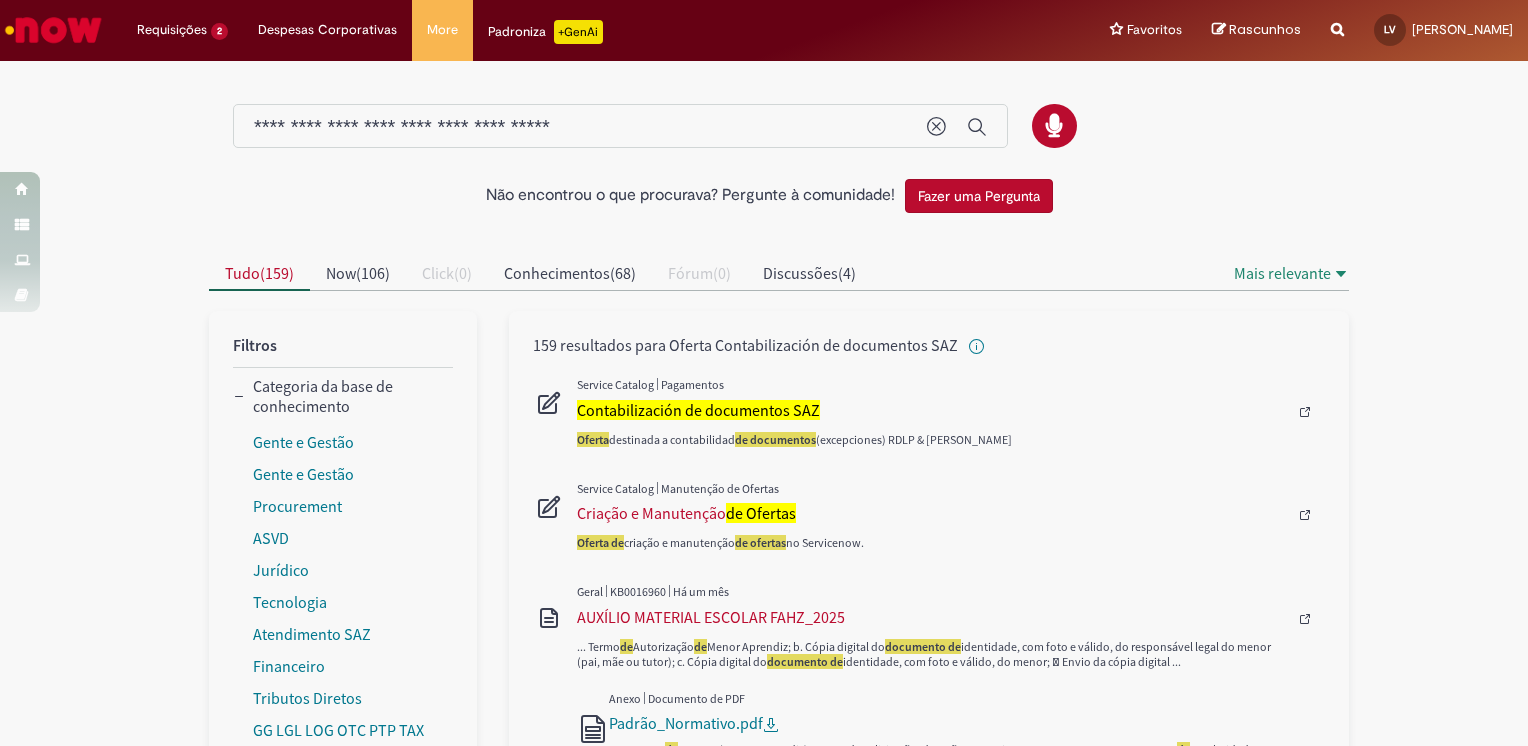 scroll, scrollTop: 200, scrollLeft: 0, axis: vertical 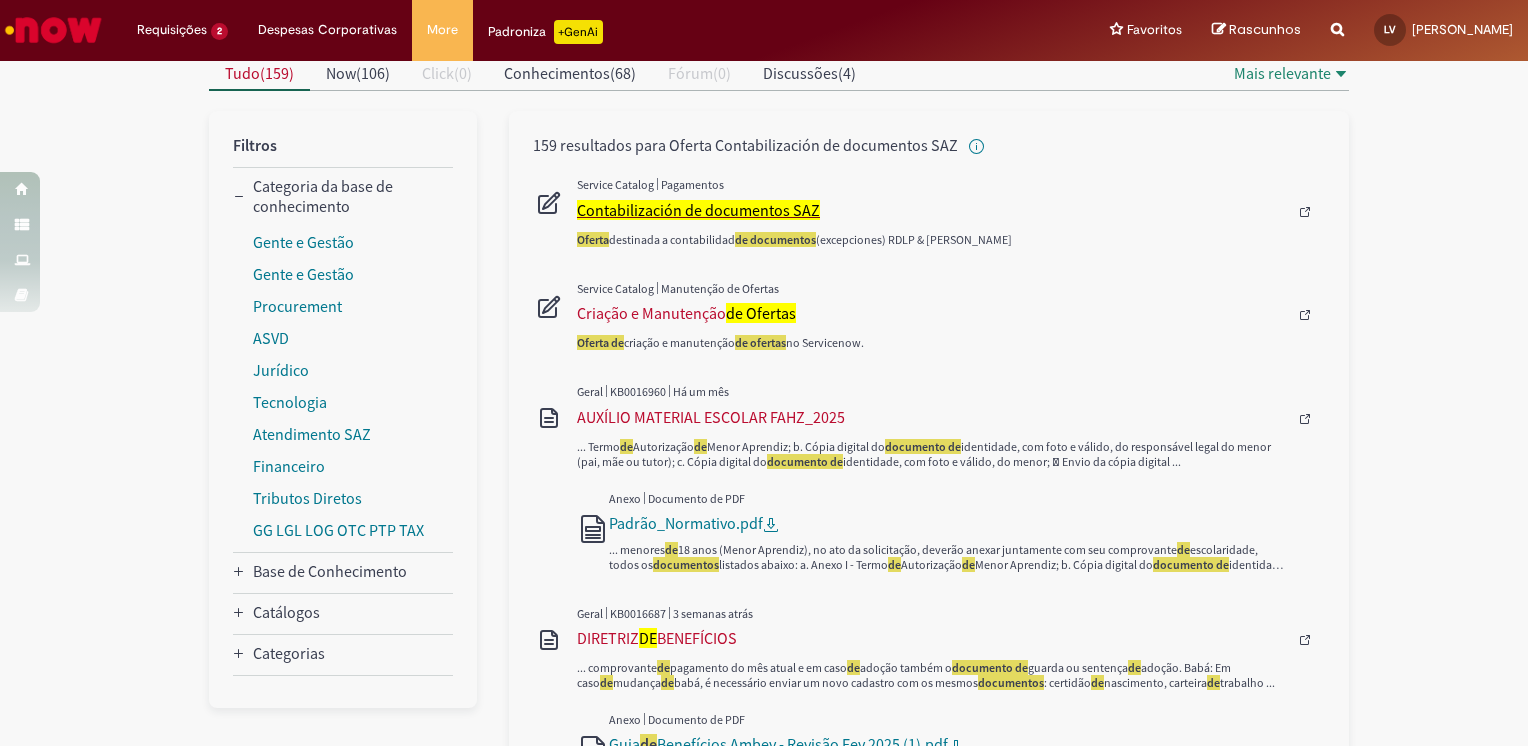 click on "Contabilización de documentos SAZ" at bounding box center [698, 210] 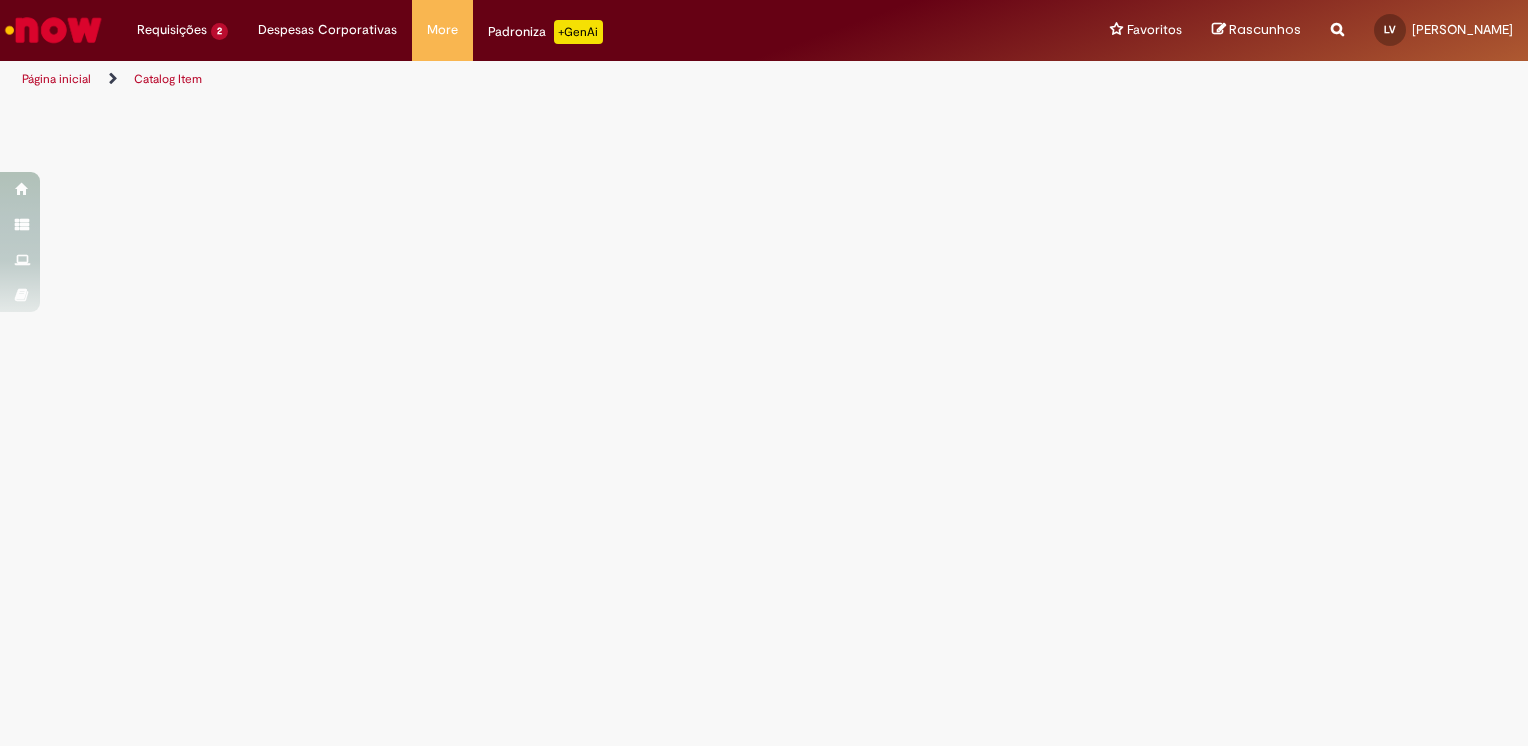 scroll, scrollTop: 0, scrollLeft: 0, axis: both 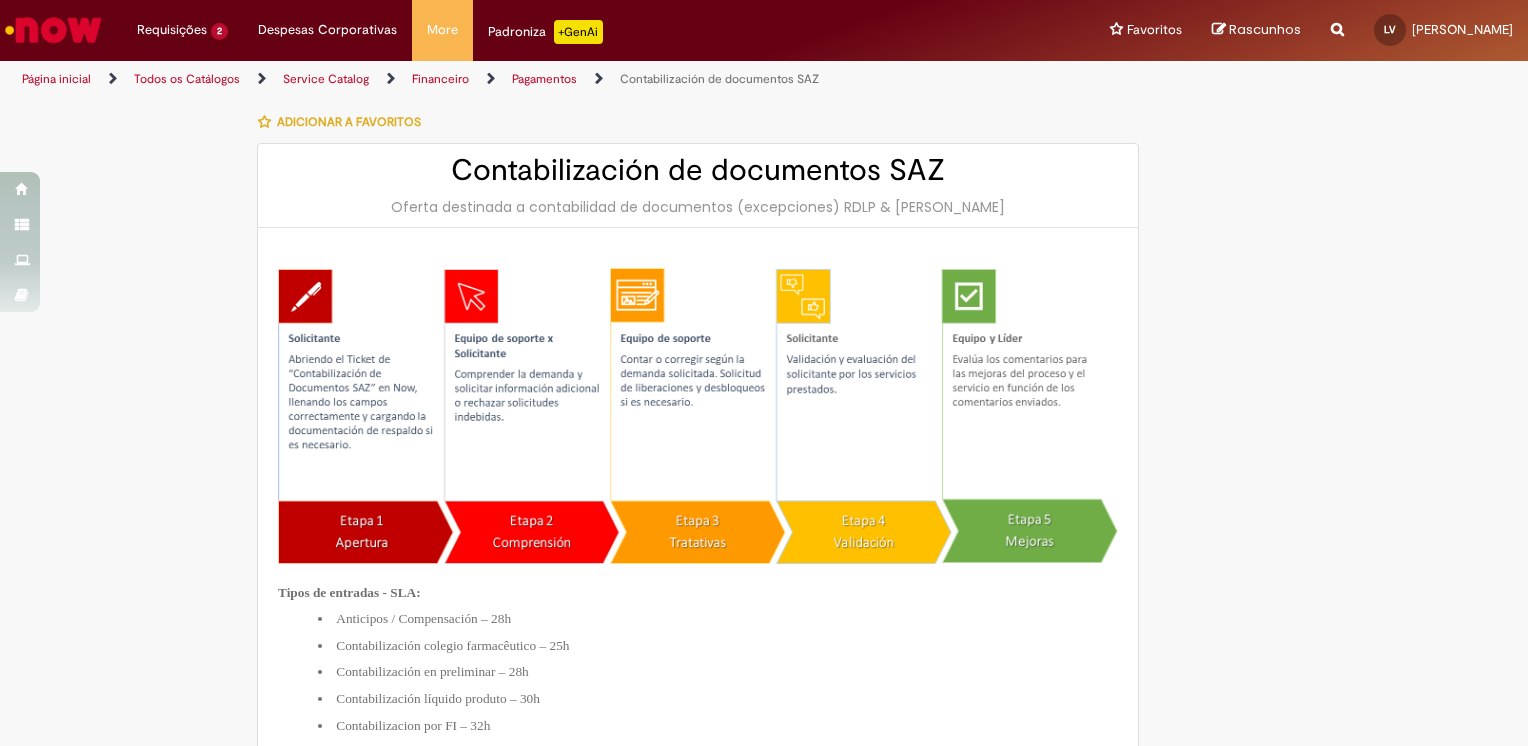 type on "**********" 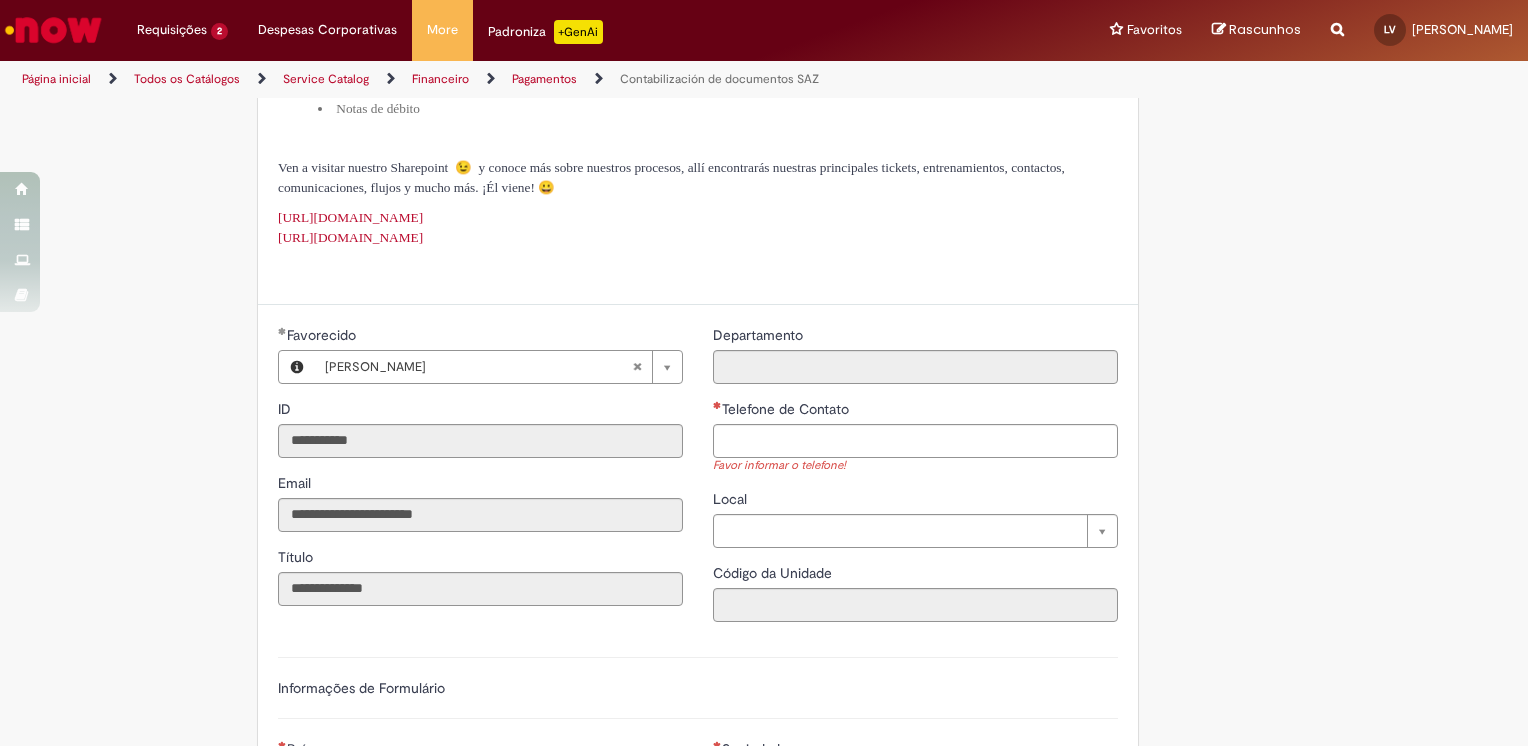 scroll, scrollTop: 1200, scrollLeft: 0, axis: vertical 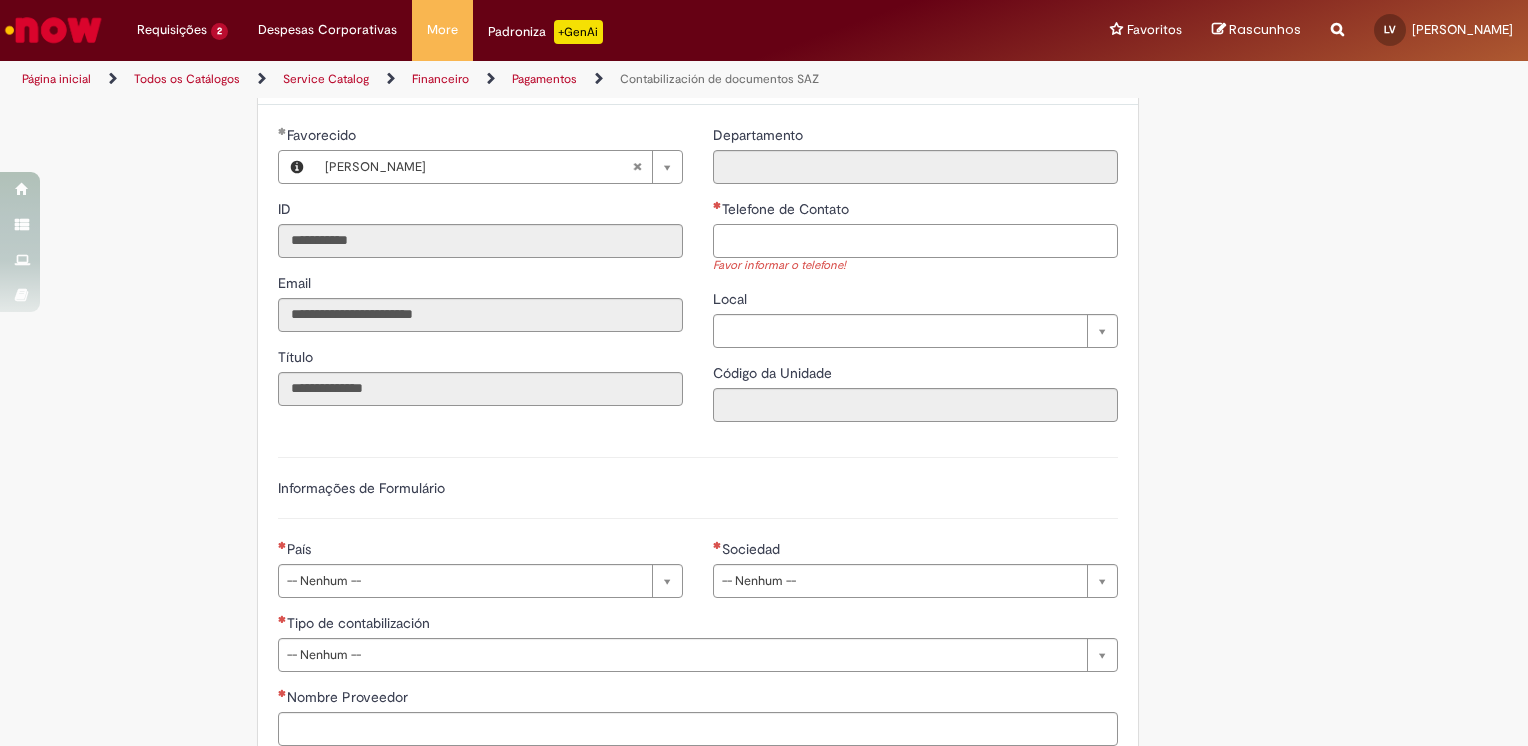 click on "Telefone de Contato" at bounding box center [915, 241] 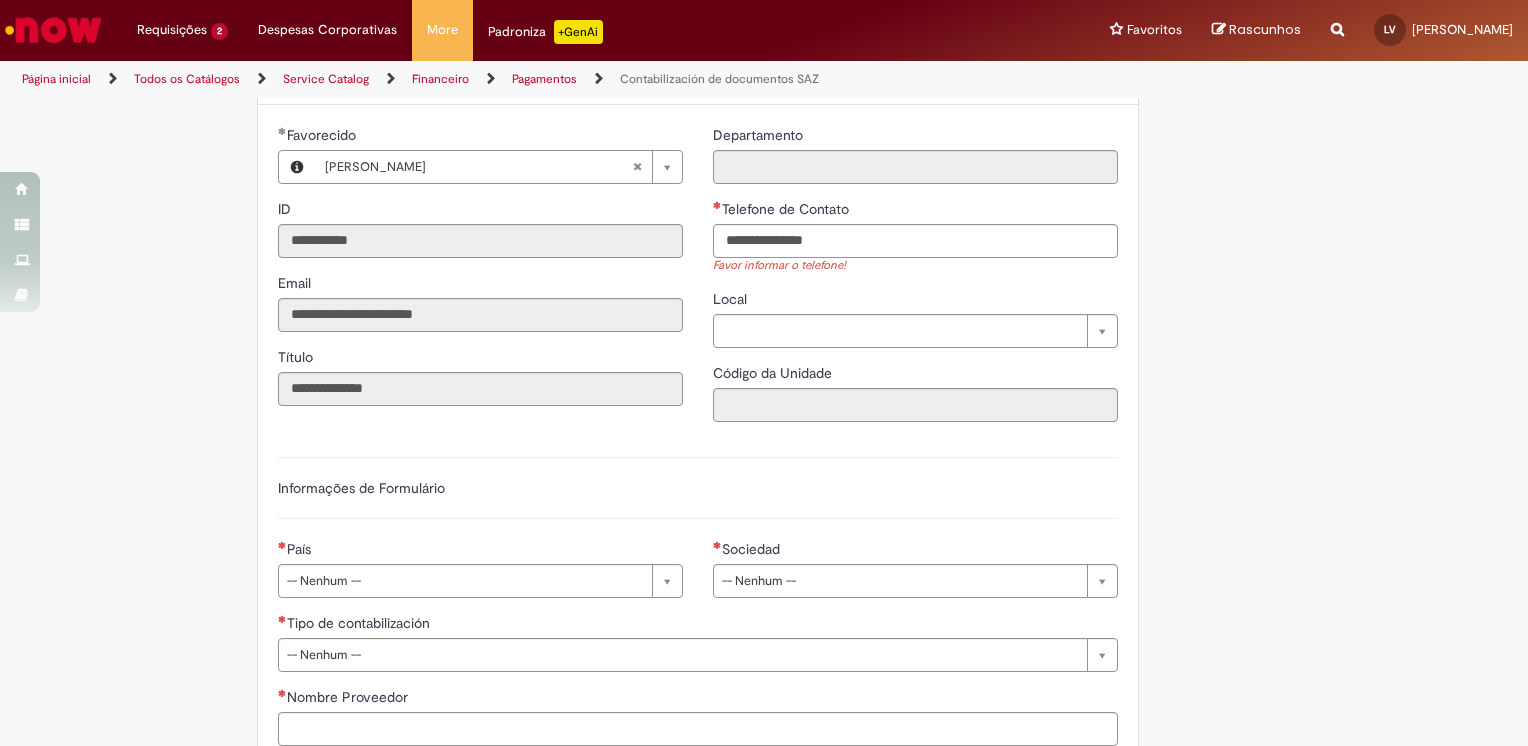 type on "*****" 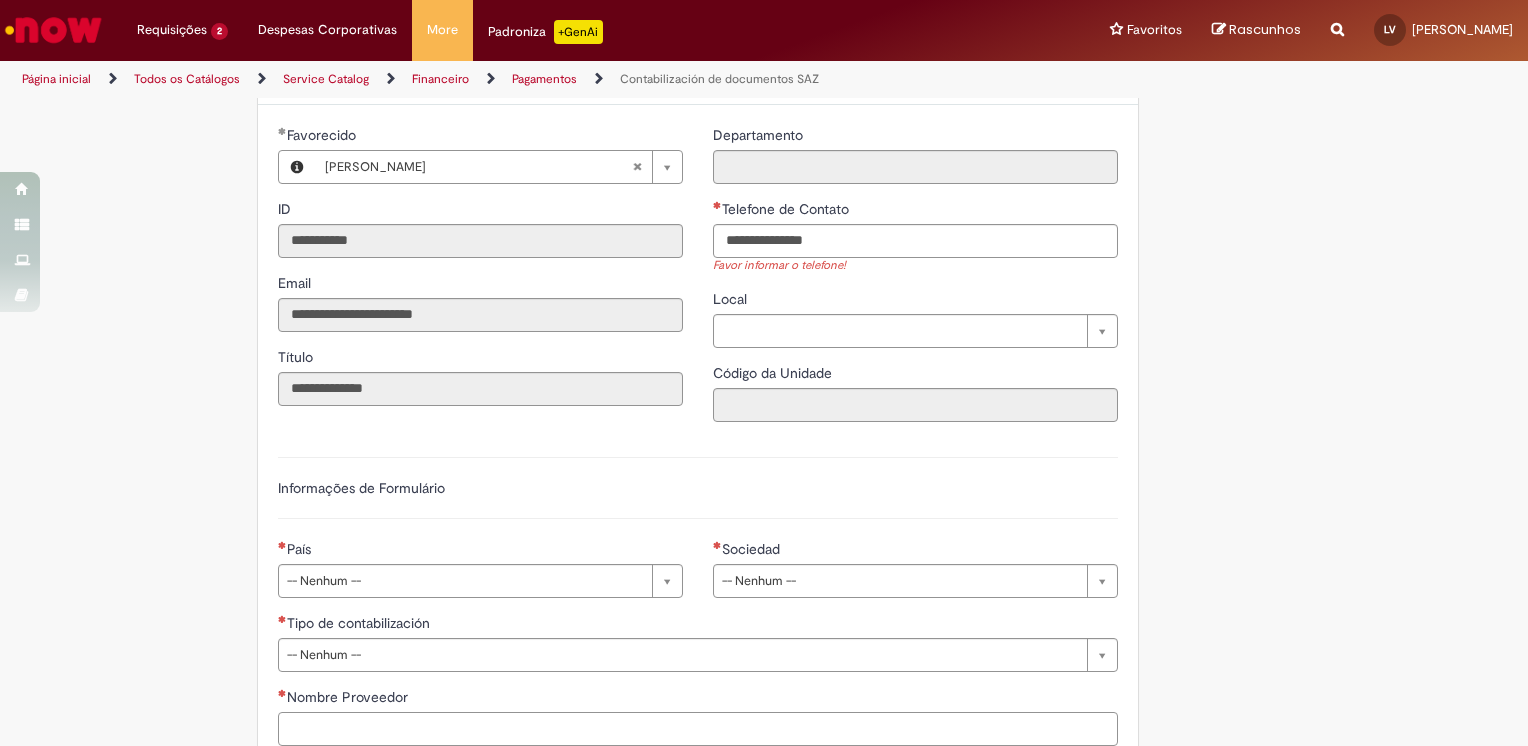 type on "*" 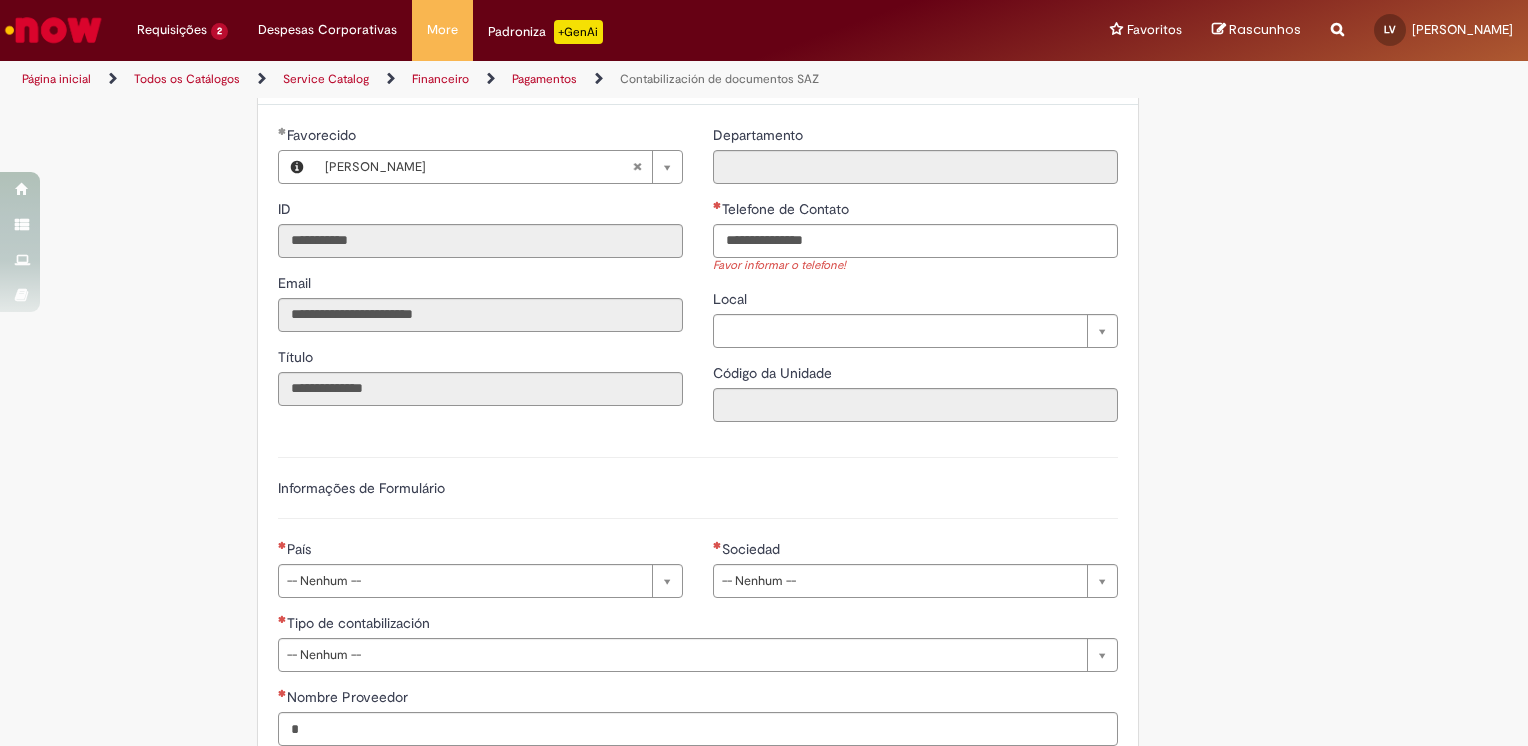 type on "**" 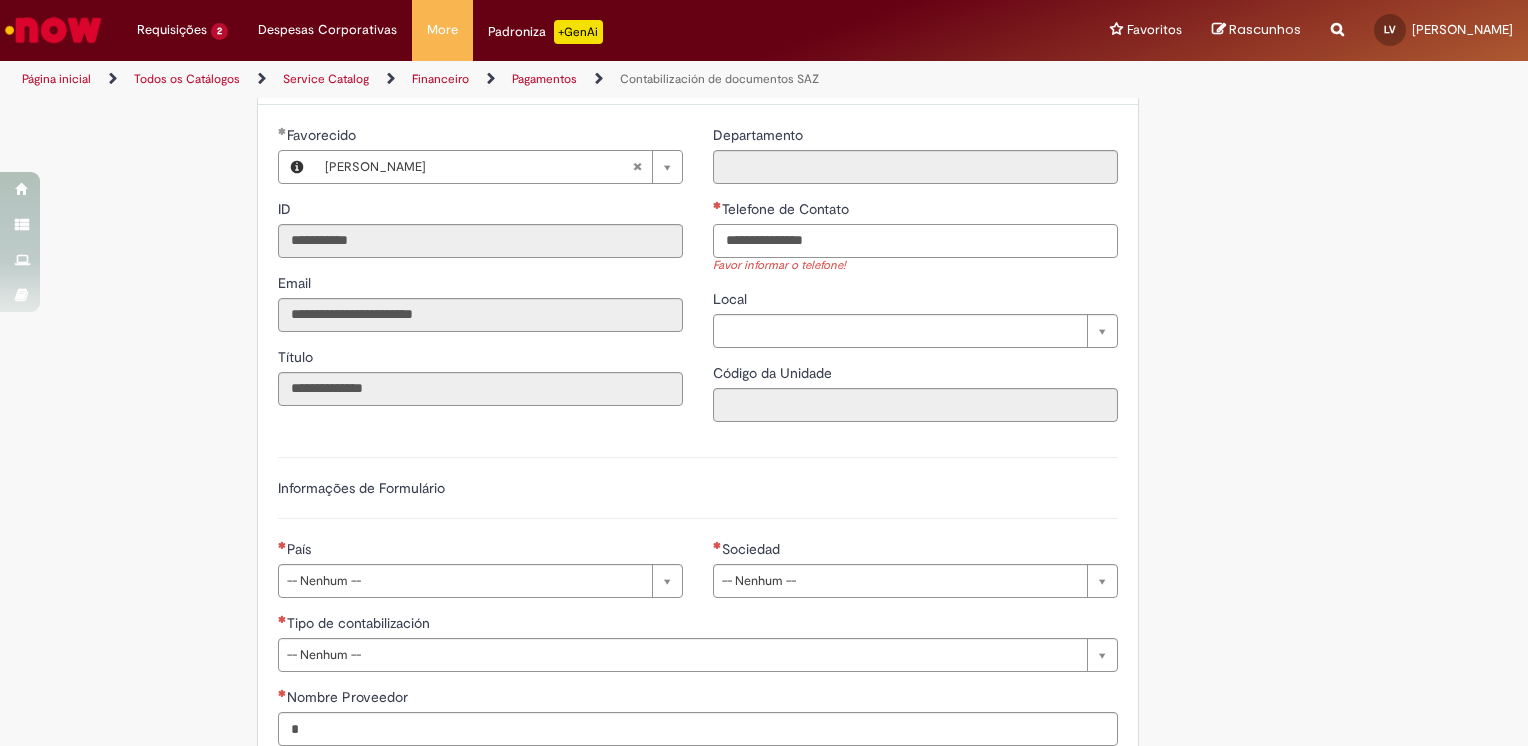type 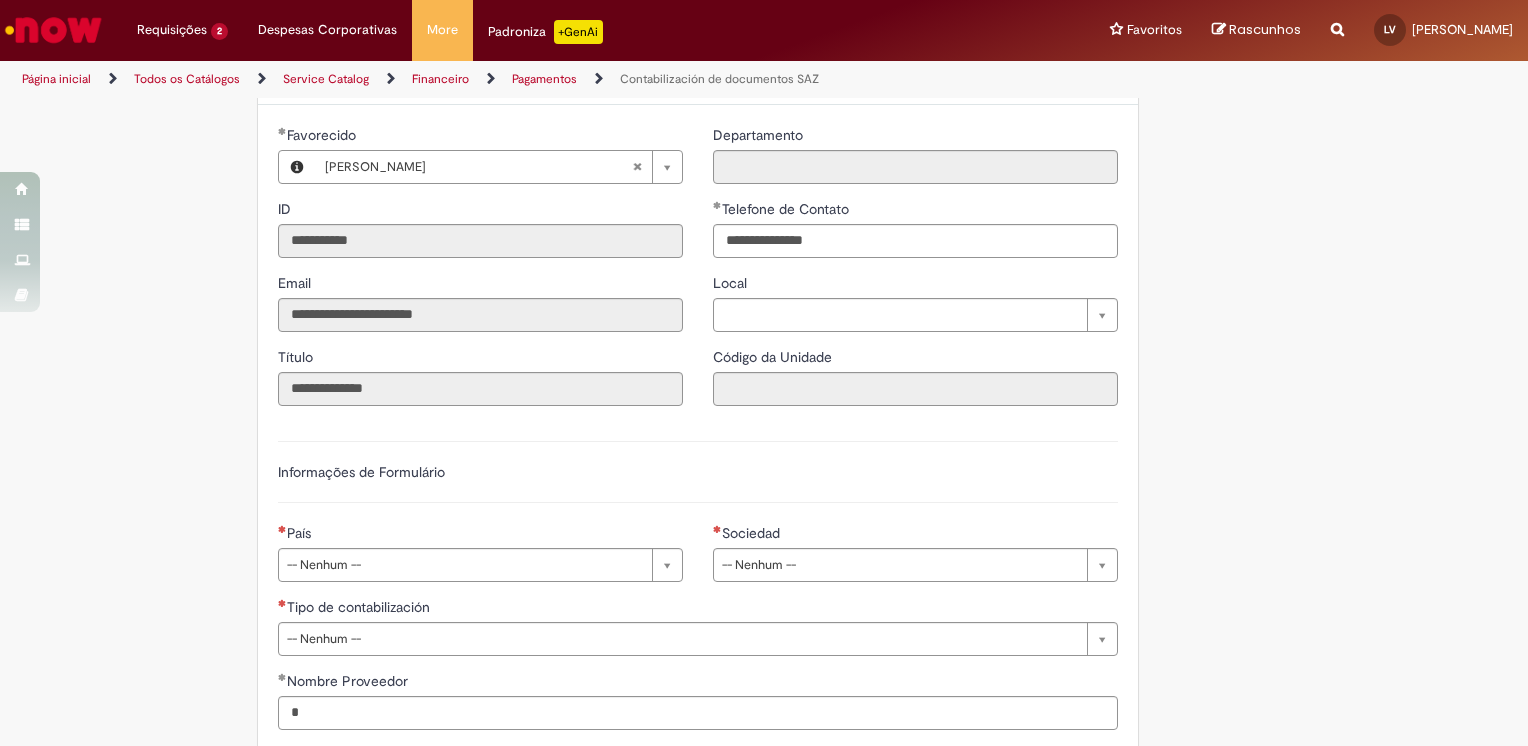 type on "*****" 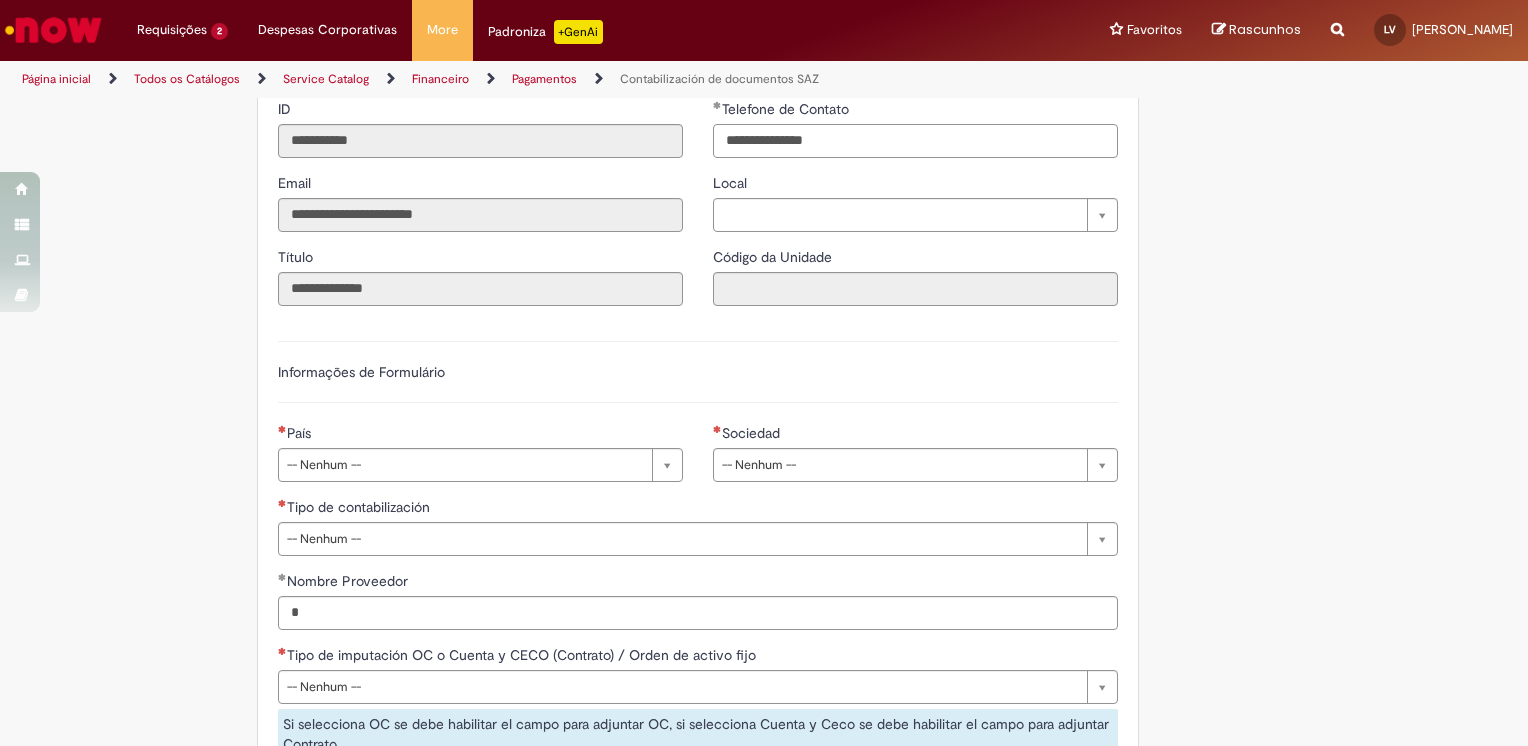 scroll, scrollTop: 1600, scrollLeft: 0, axis: vertical 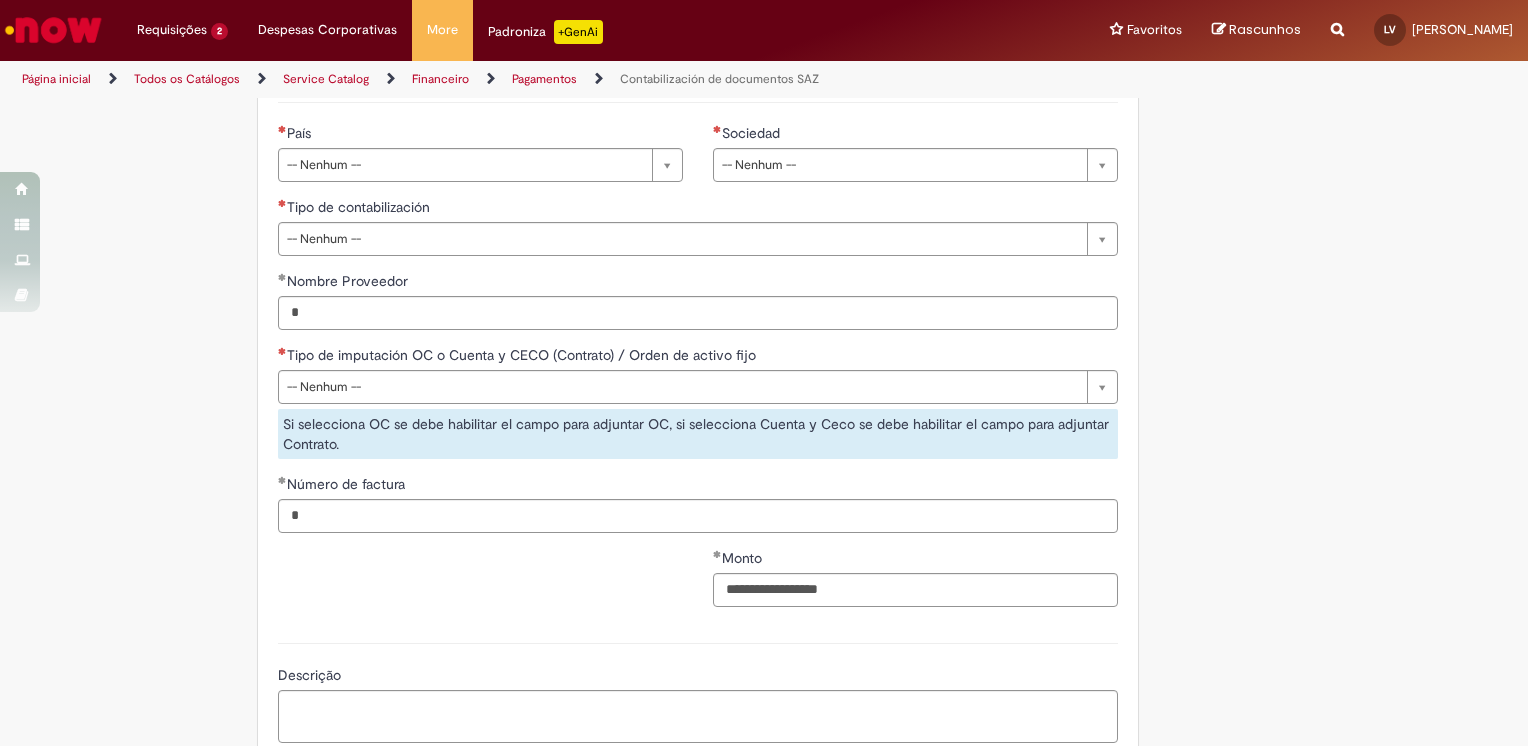 type 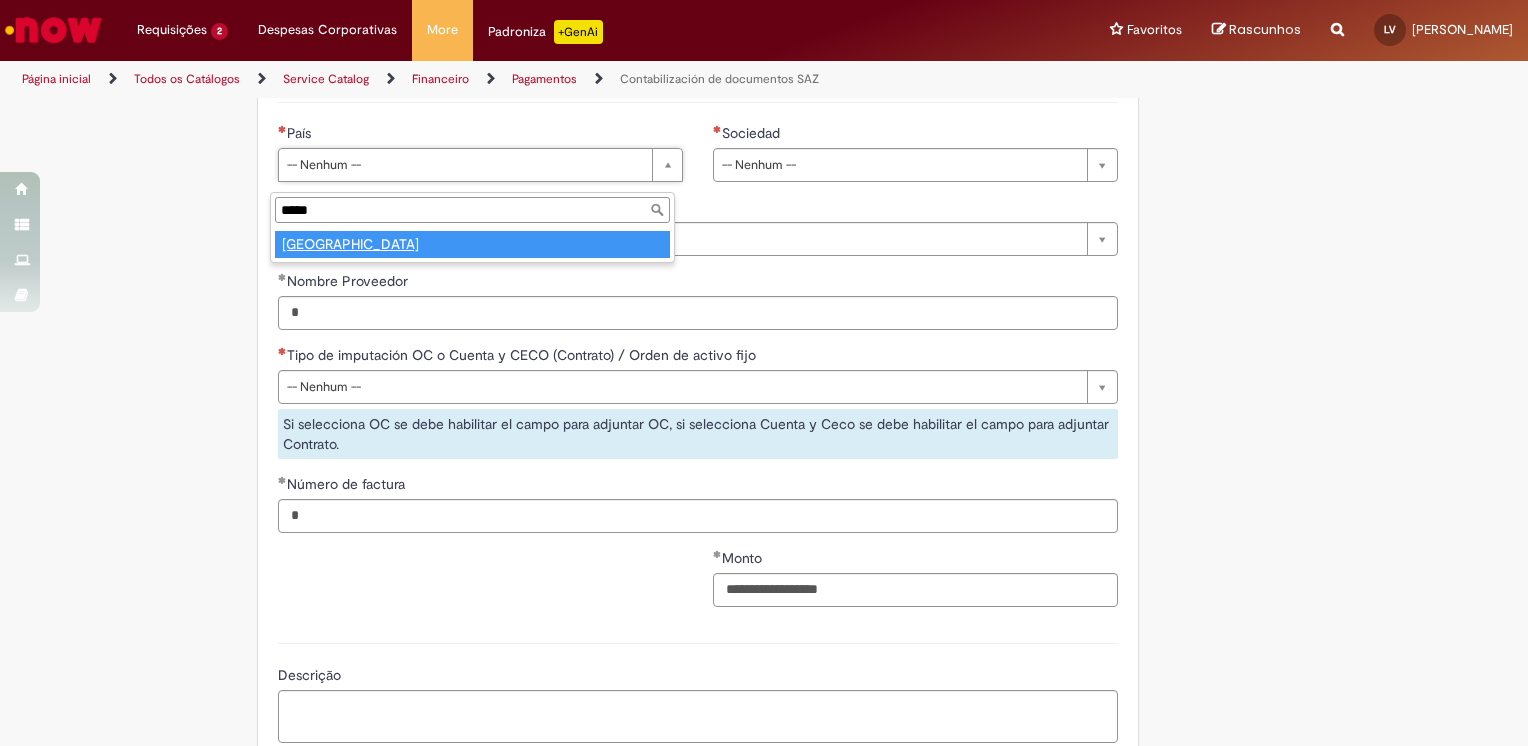 type on "*****" 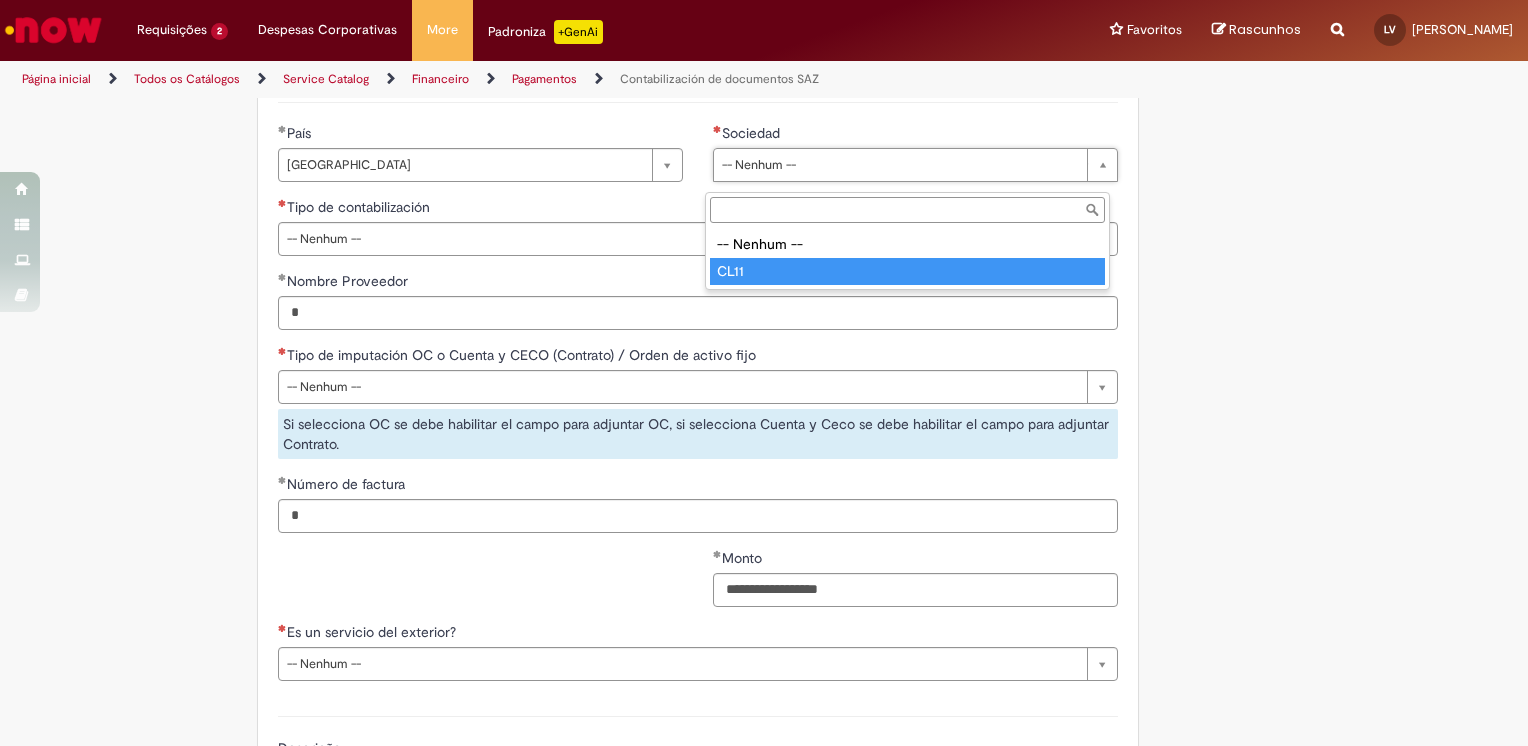 drag, startPoint x: 765, startPoint y: 275, endPoint x: 659, endPoint y: 282, distance: 106.23088 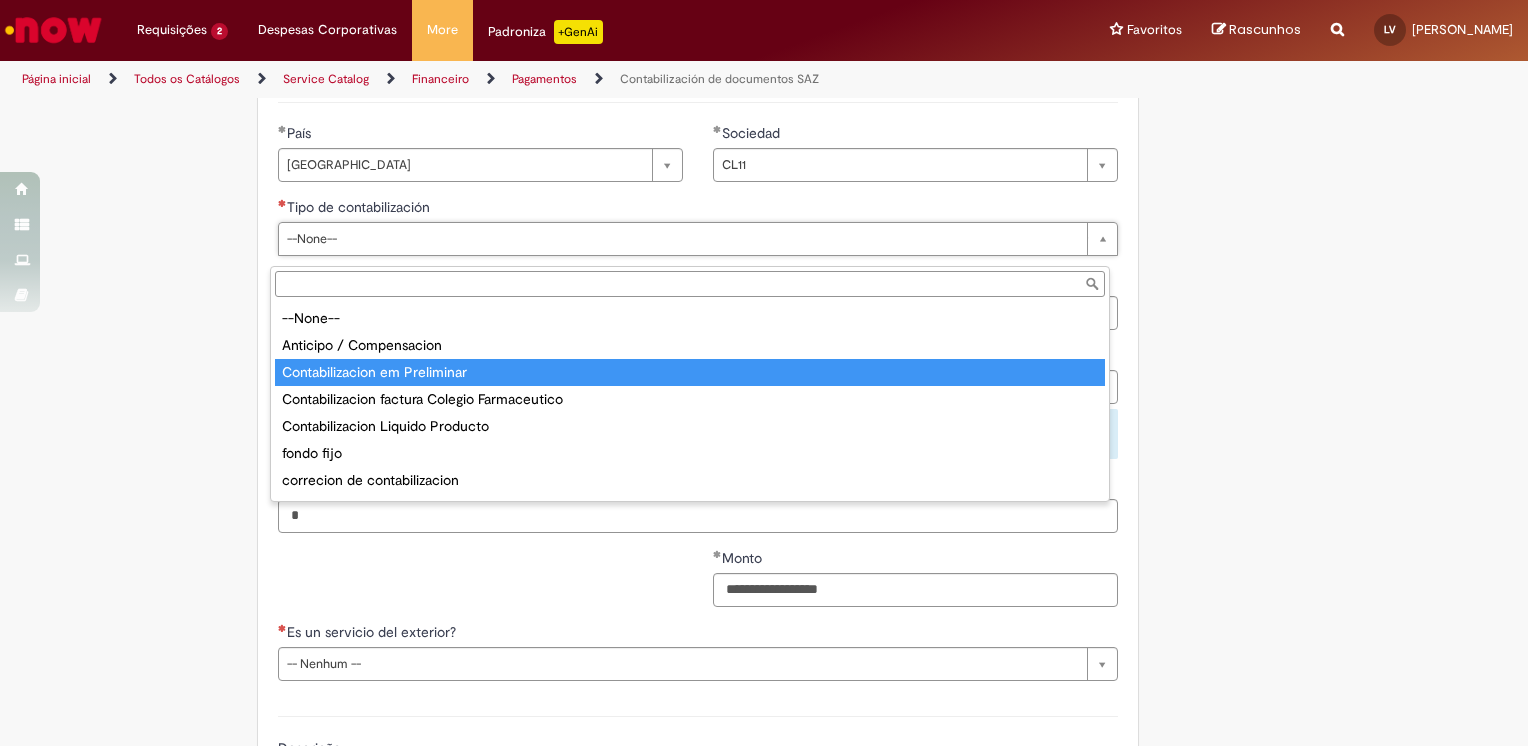 type on "**********" 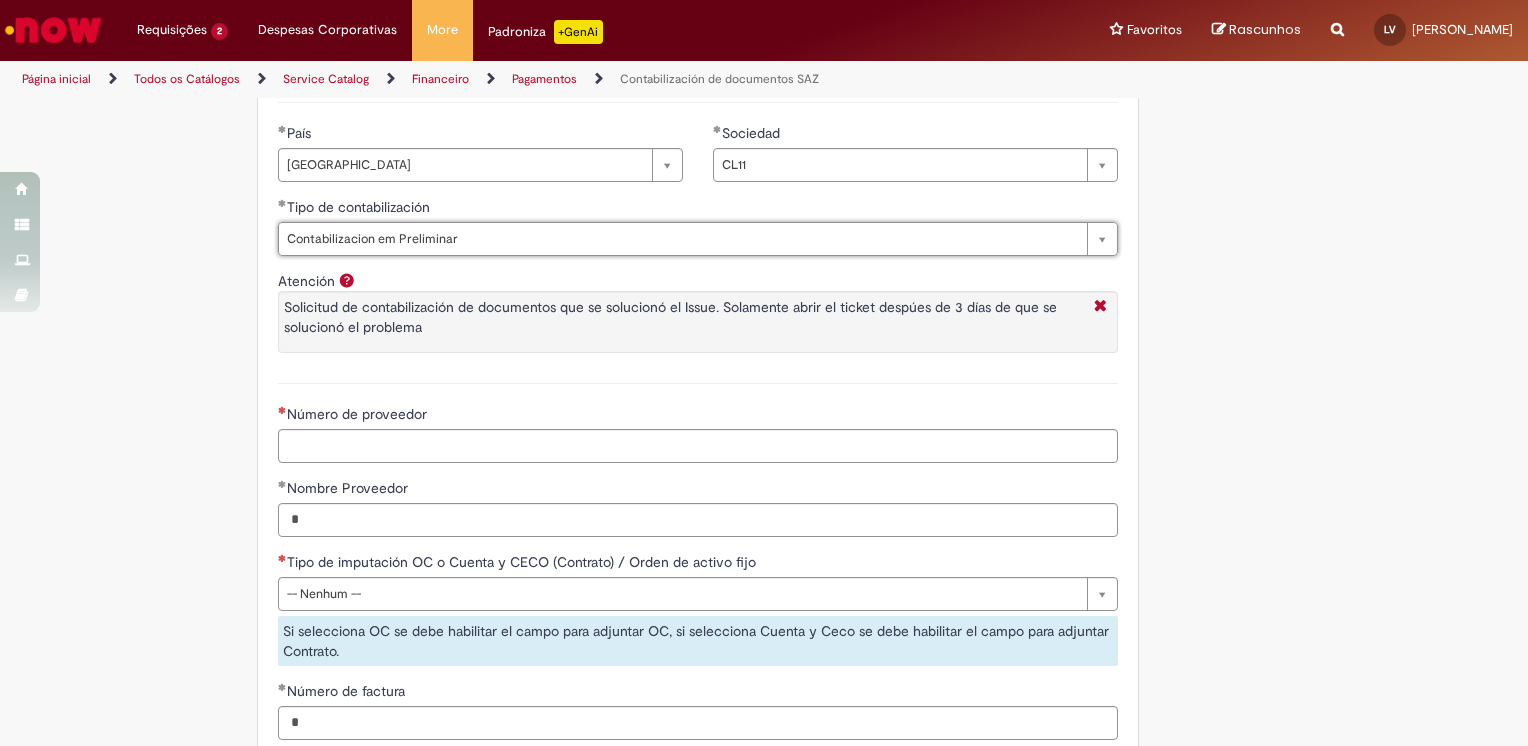 scroll, scrollTop: 1900, scrollLeft: 0, axis: vertical 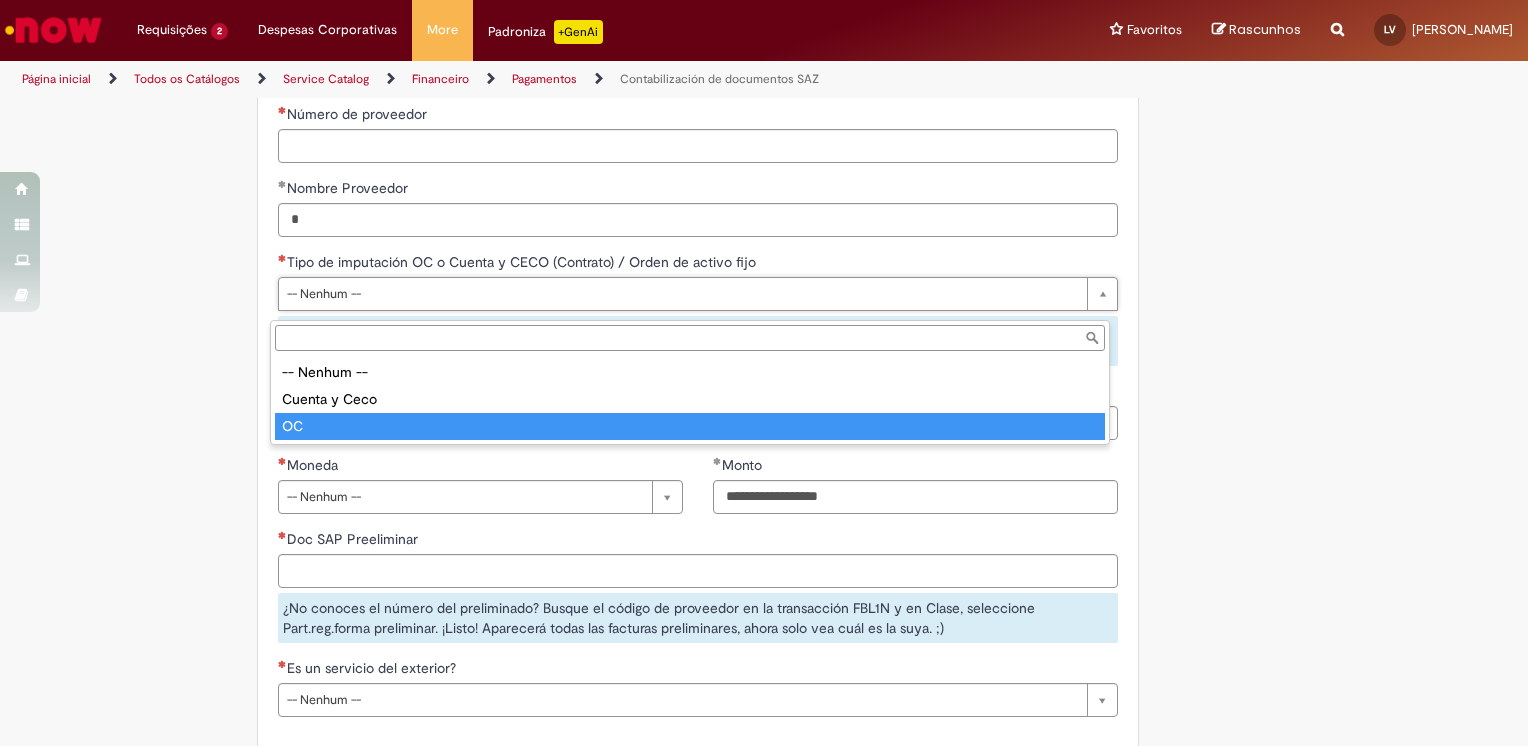 type on "**" 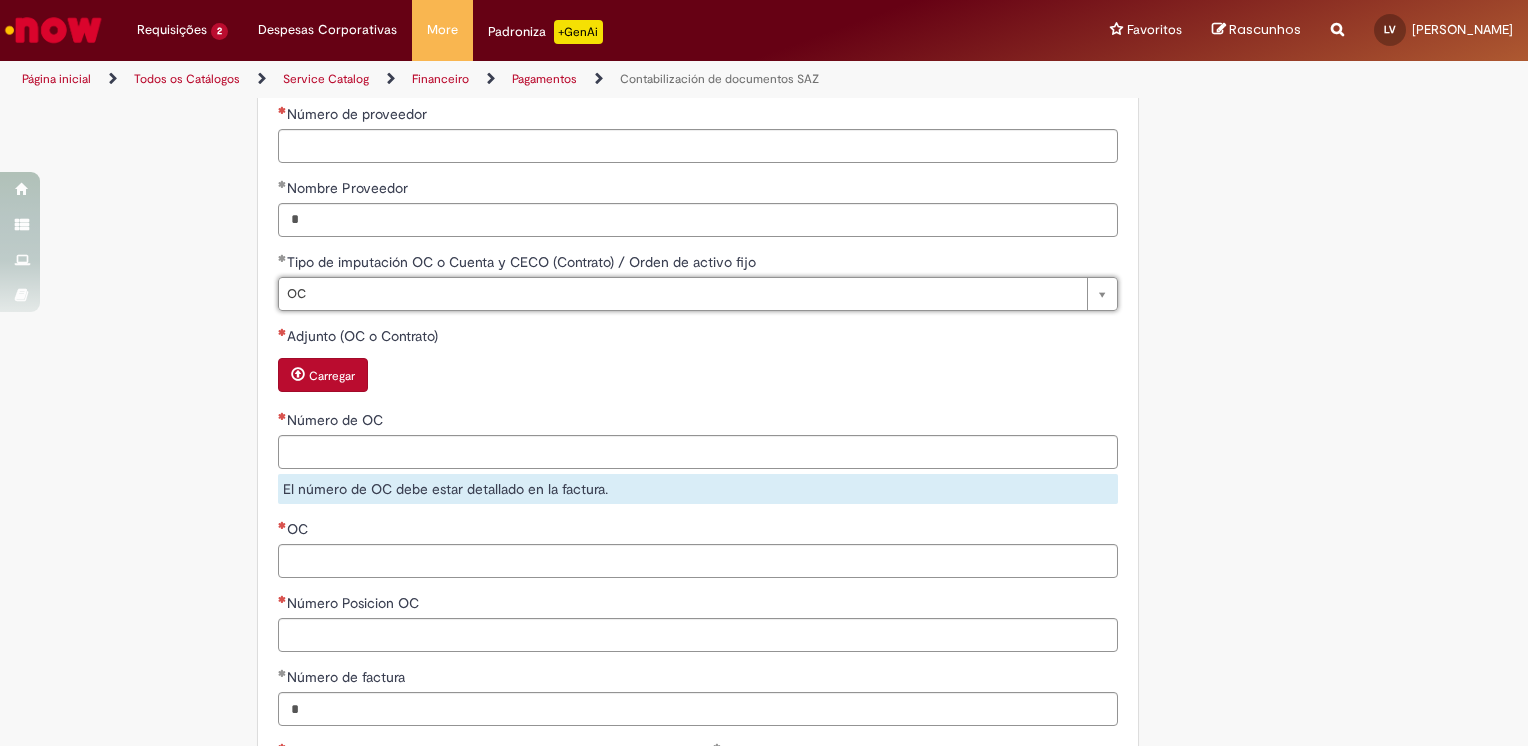 click on "Carregar" at bounding box center (332, 376) 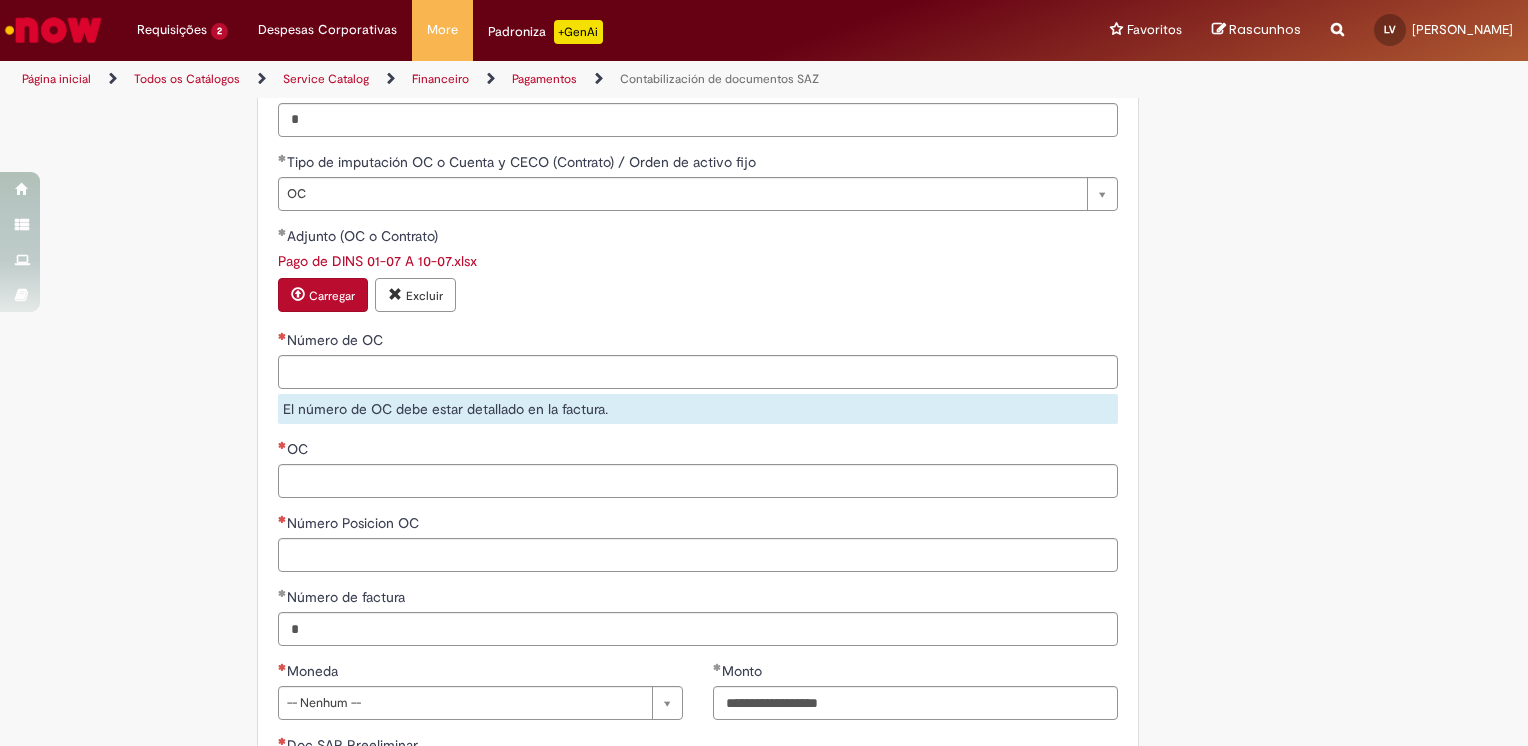 scroll, scrollTop: 2100, scrollLeft: 0, axis: vertical 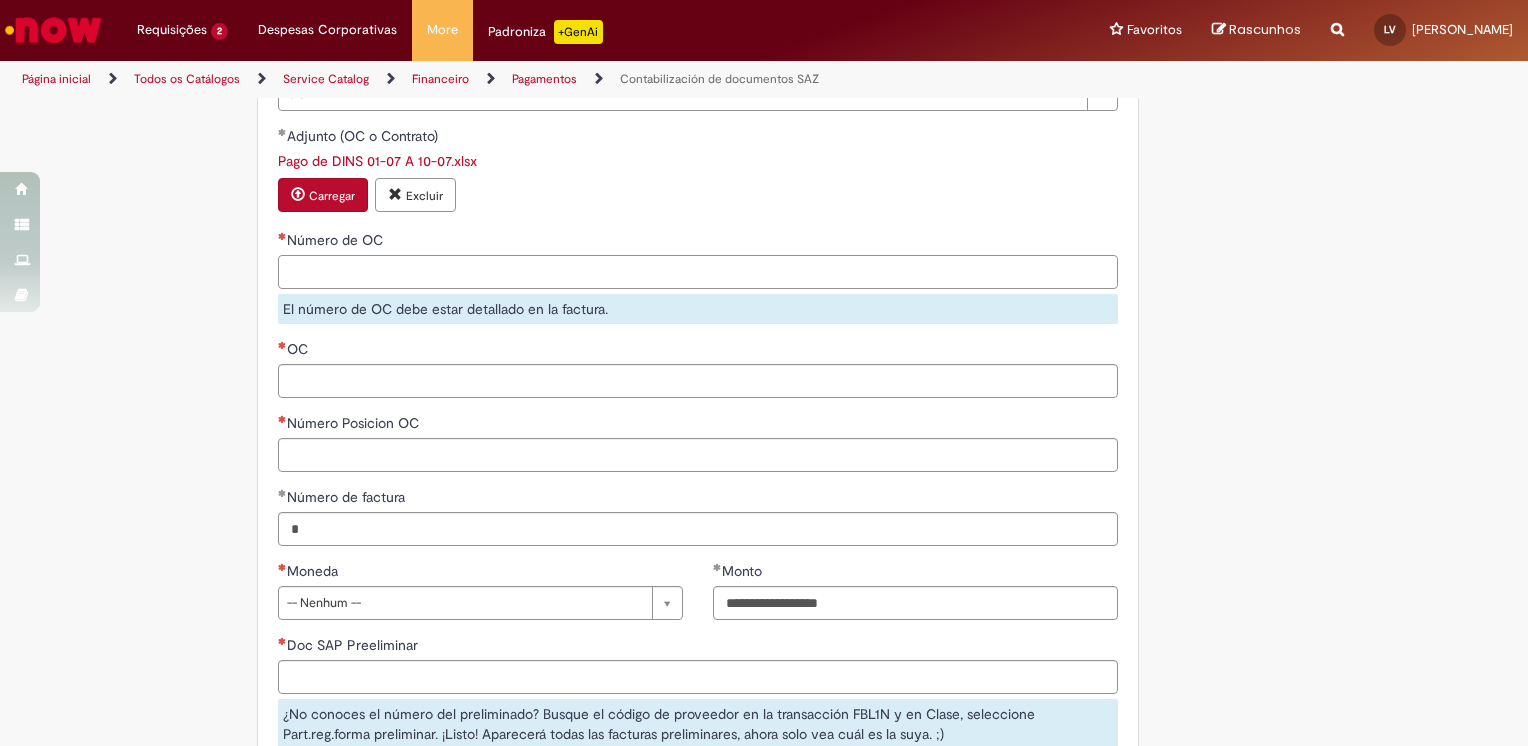 click on "Número de OC" at bounding box center [698, 272] 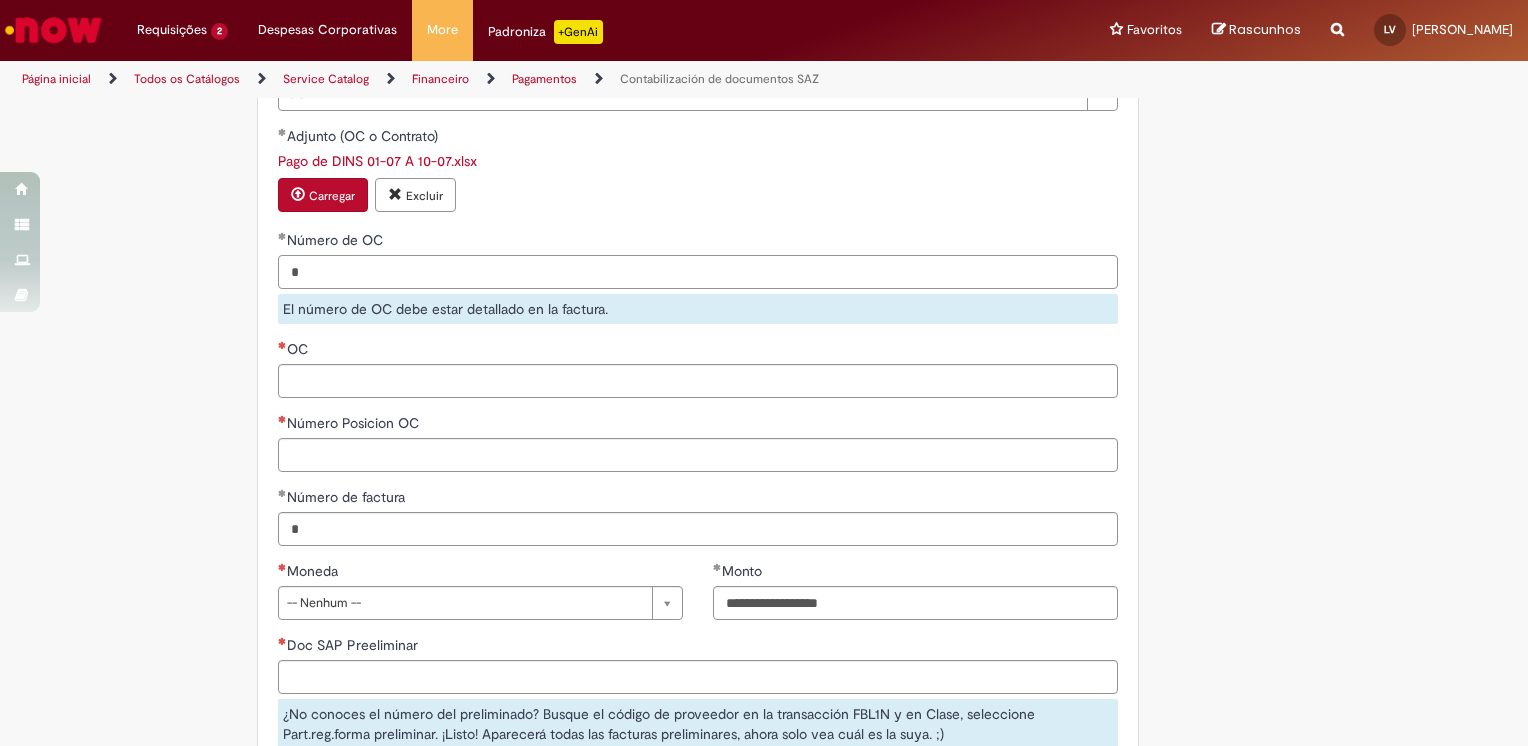 type on "*" 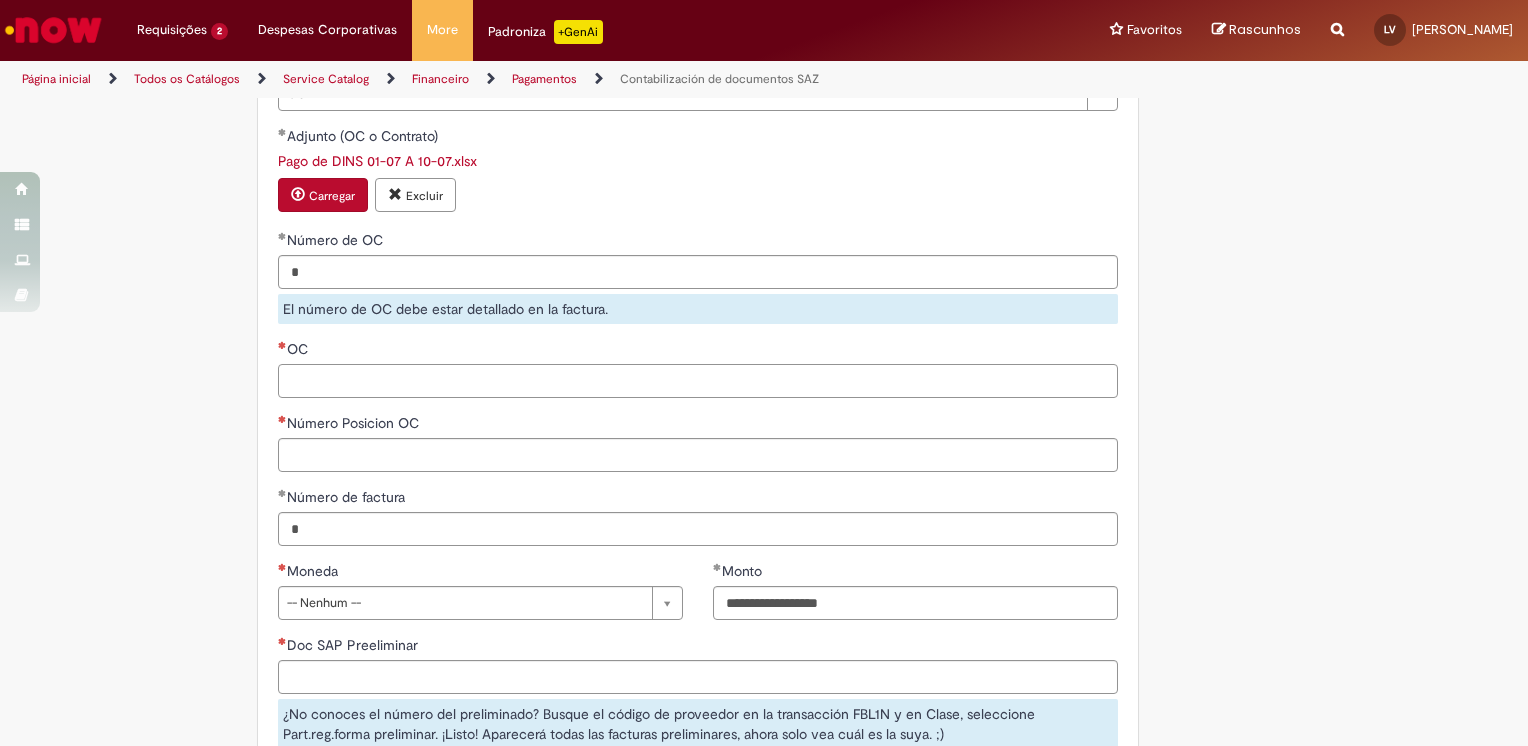 click on "**********" at bounding box center [698, 129] 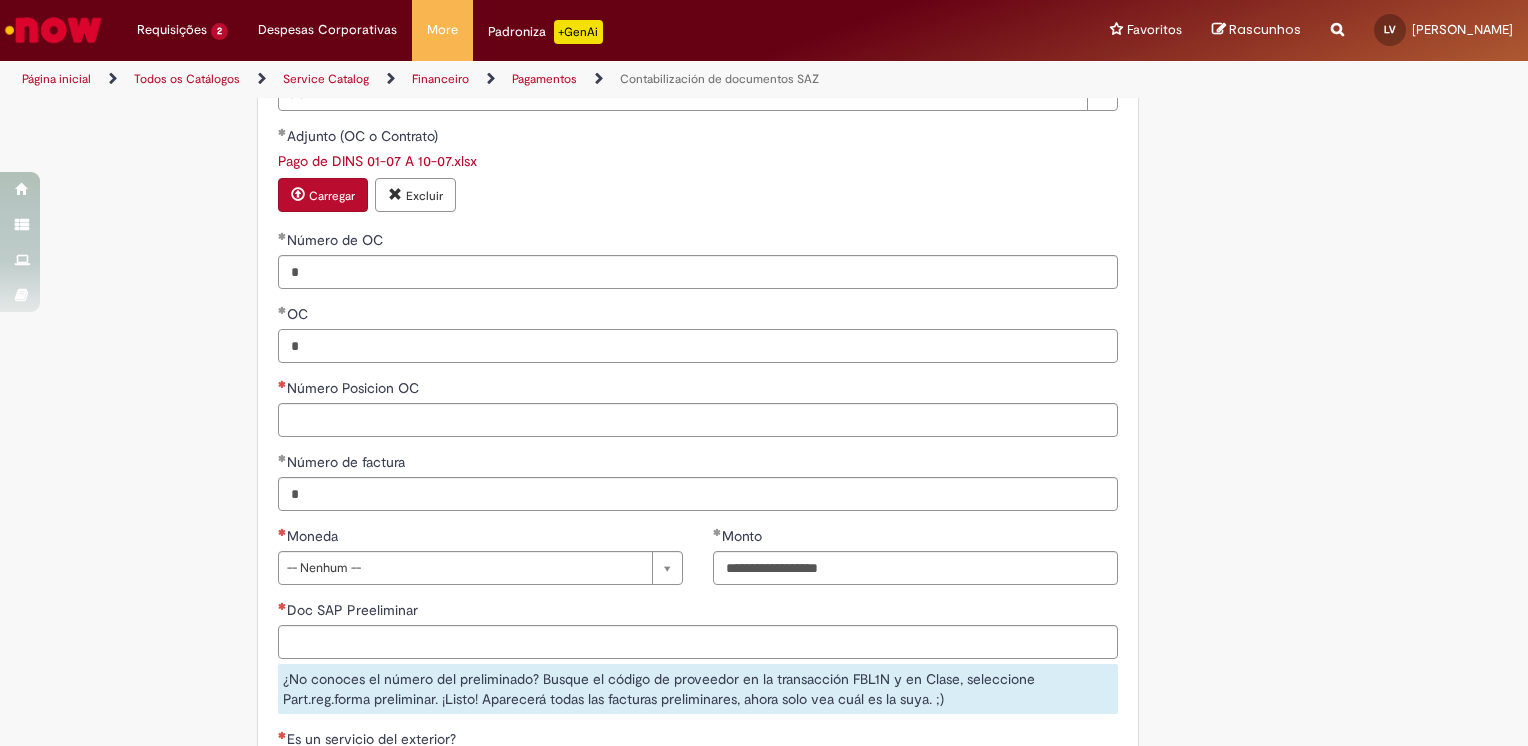type on "*" 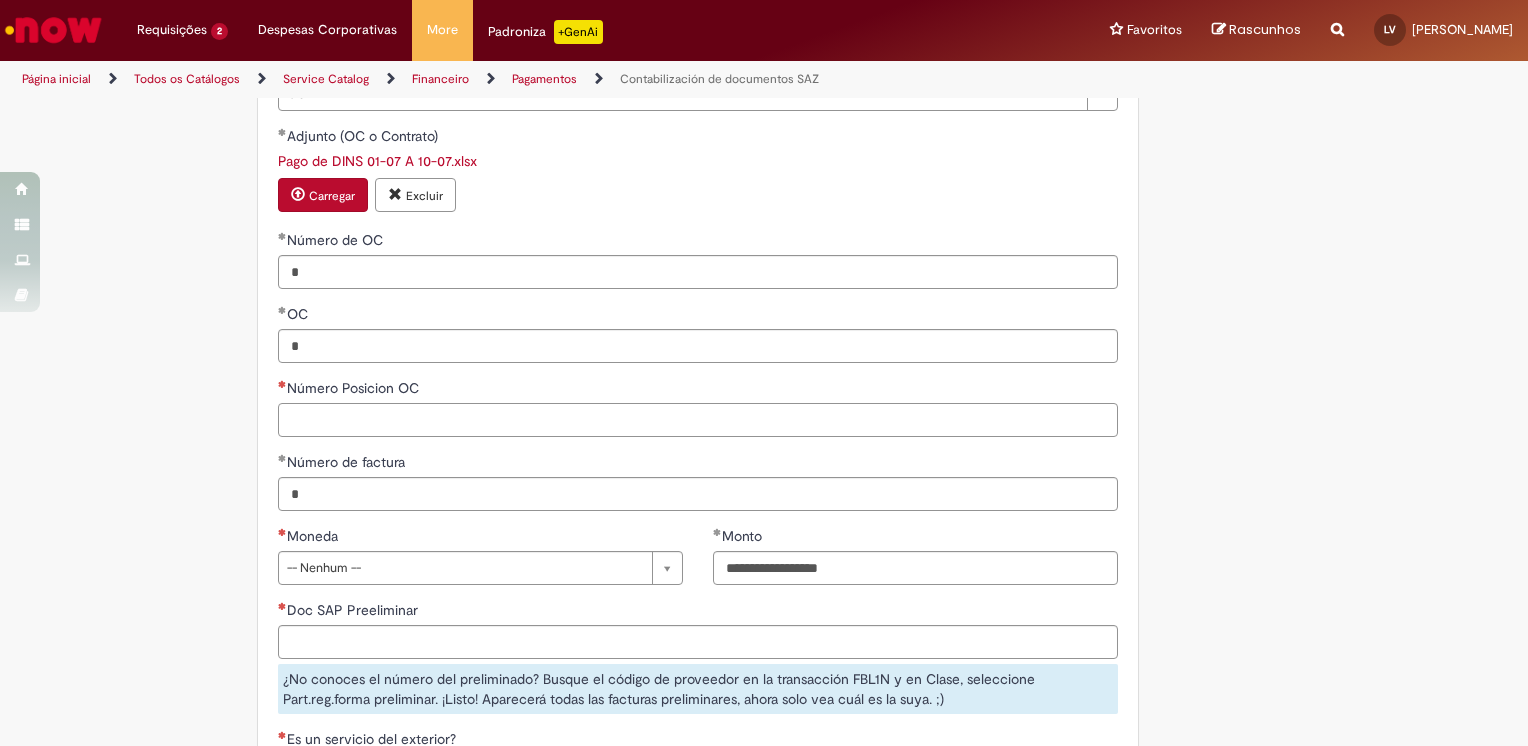 click on "Número Posicion OC" at bounding box center [698, 420] 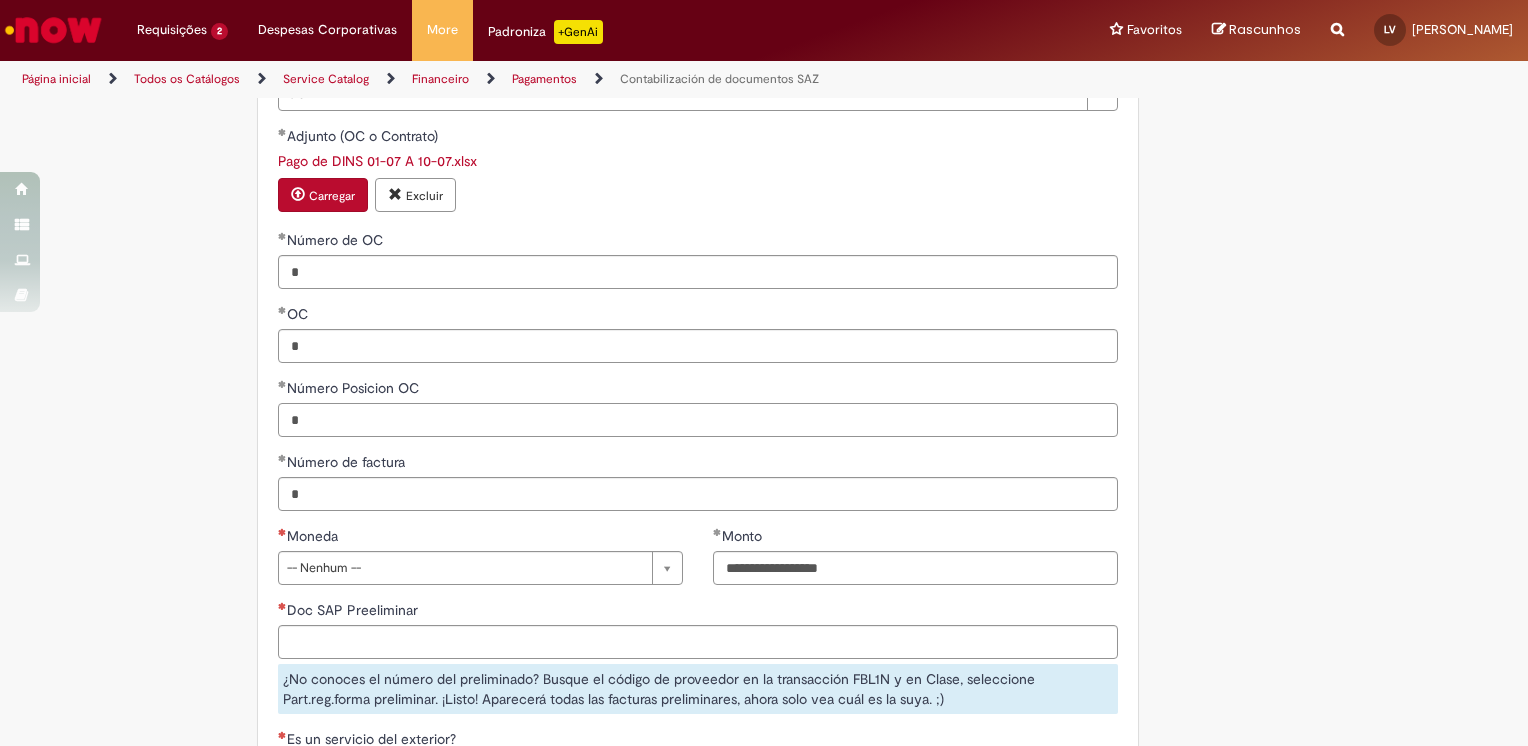 scroll, scrollTop: 2400, scrollLeft: 0, axis: vertical 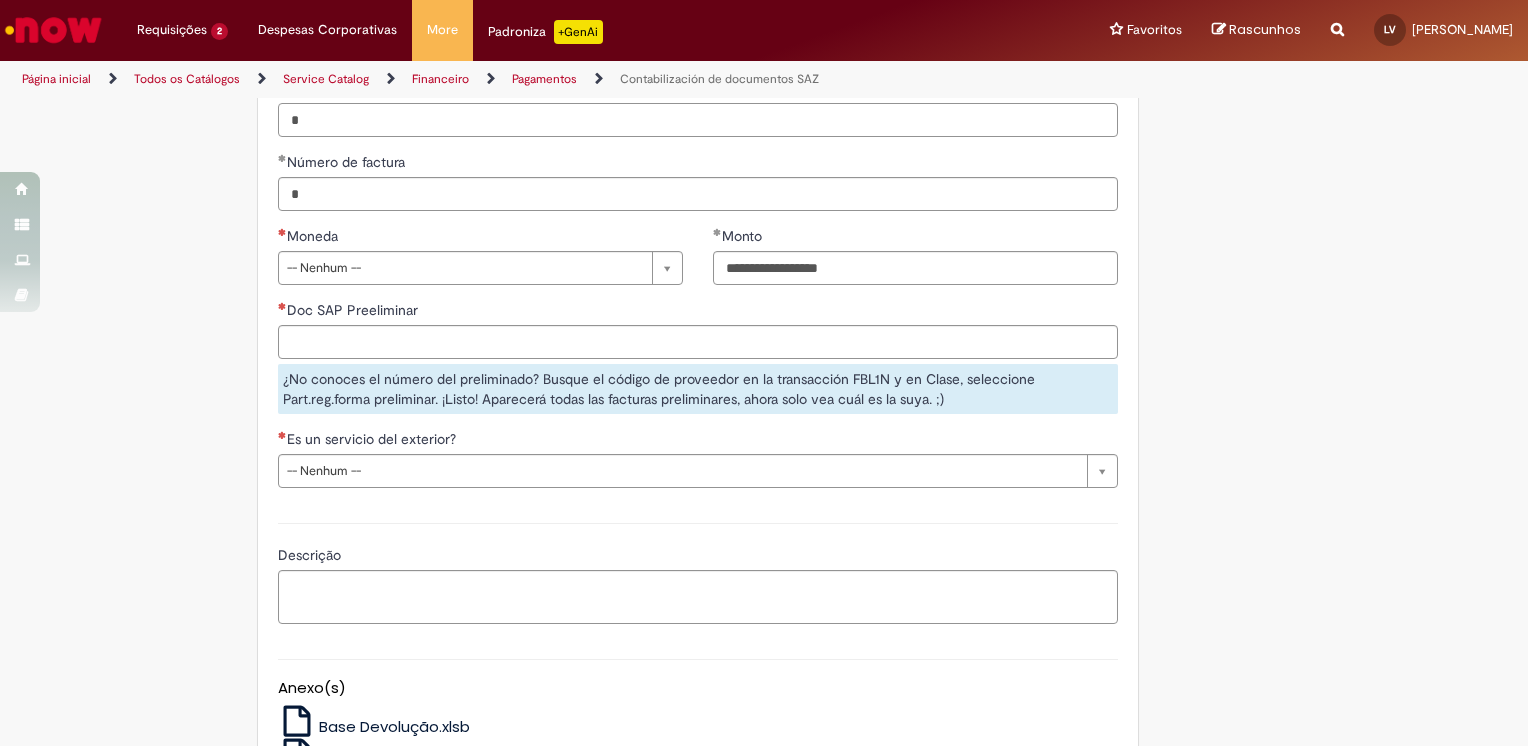 type on "*" 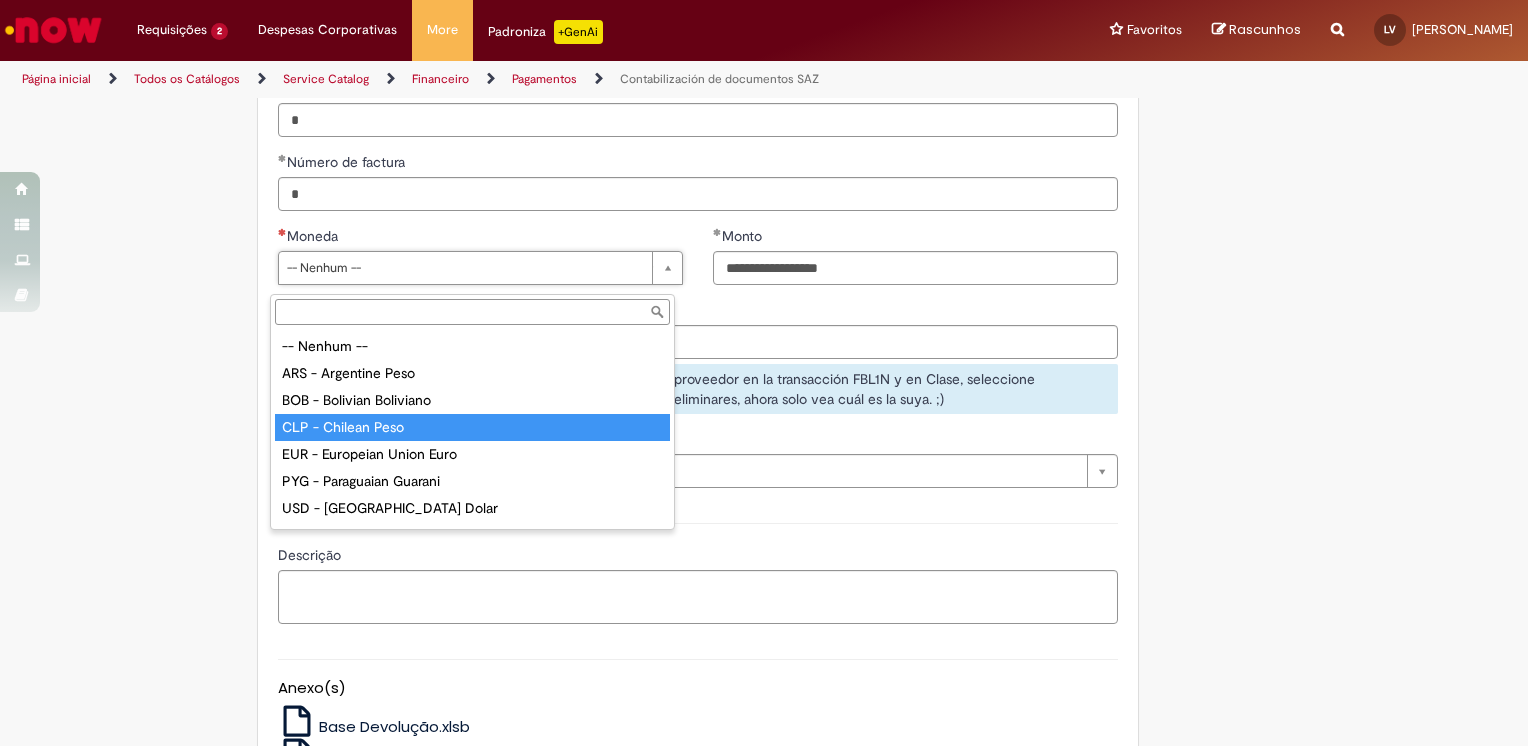 drag, startPoint x: 381, startPoint y: 430, endPoint x: 510, endPoint y: 384, distance: 136.95619 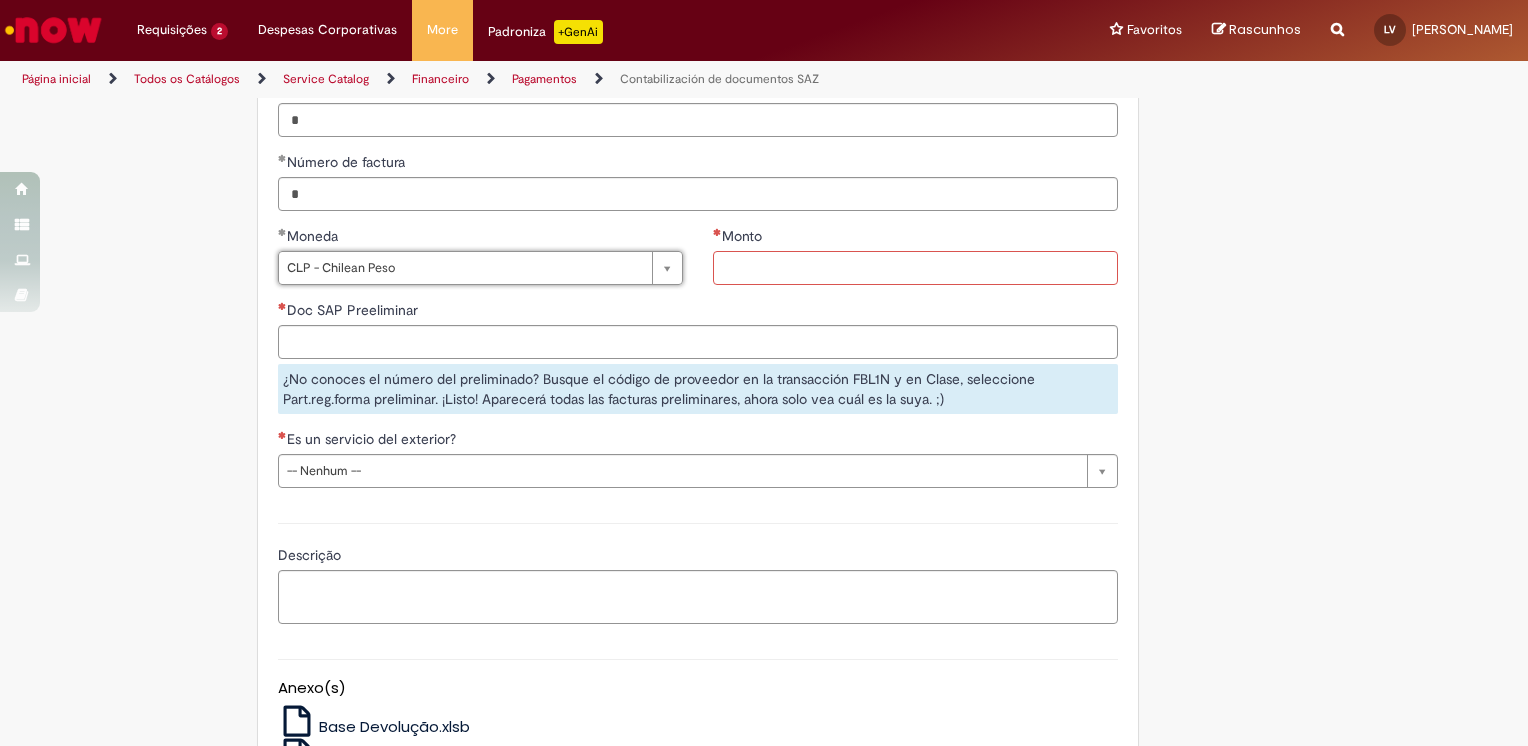 drag, startPoint x: 759, startPoint y: 284, endPoint x: 744, endPoint y: 313, distance: 32.649654 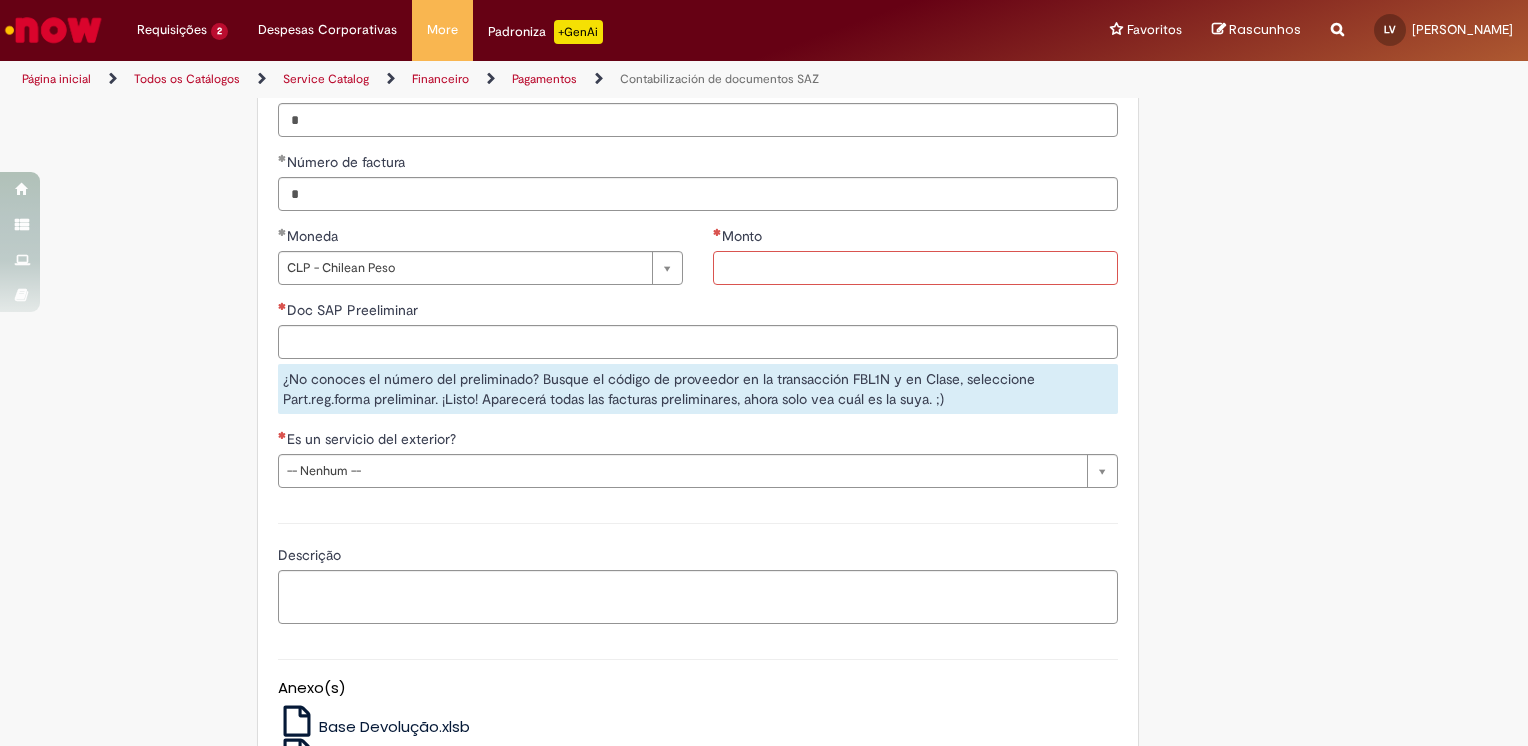 click on "Monto" at bounding box center [915, 268] 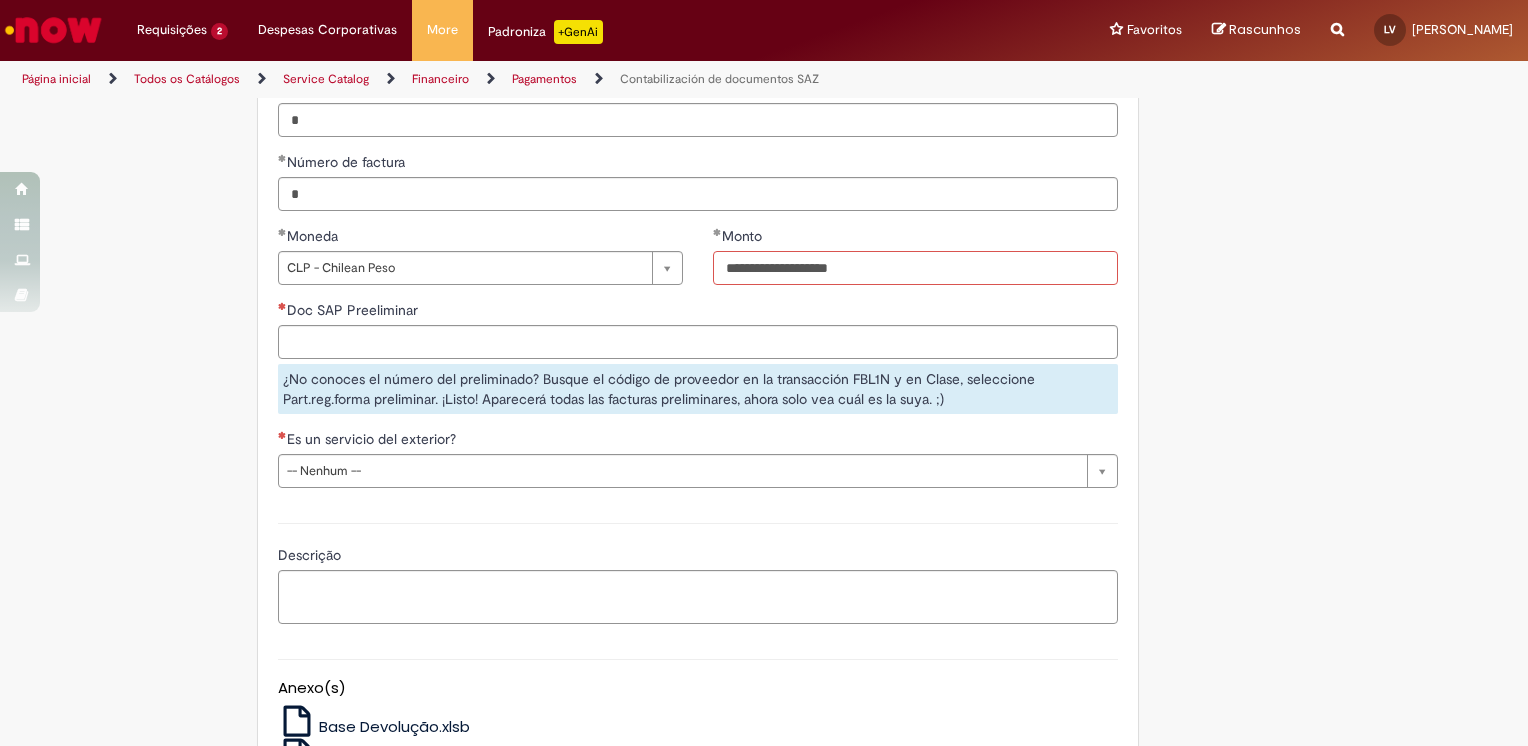 type on "**********" 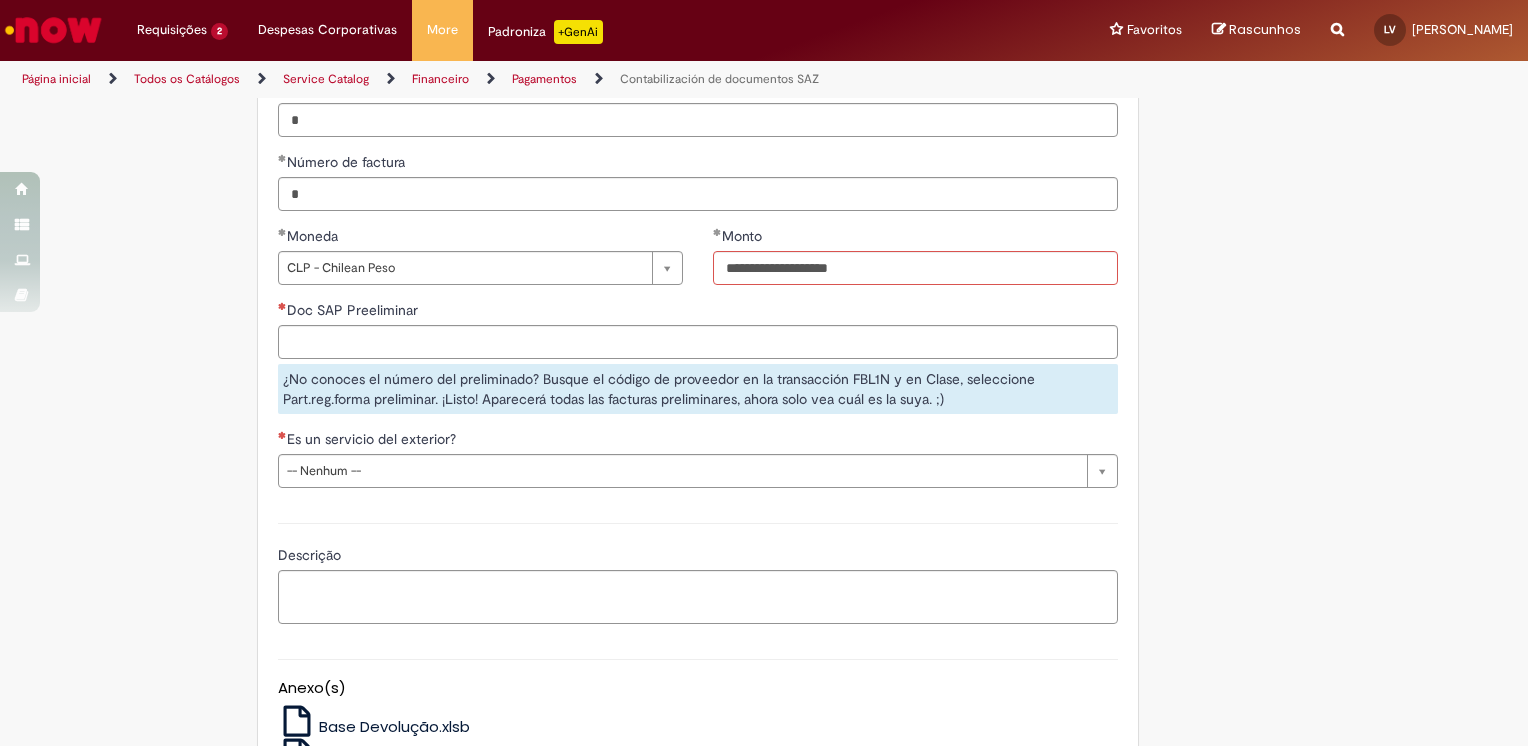 click on "Descrição" at bounding box center [698, 557] 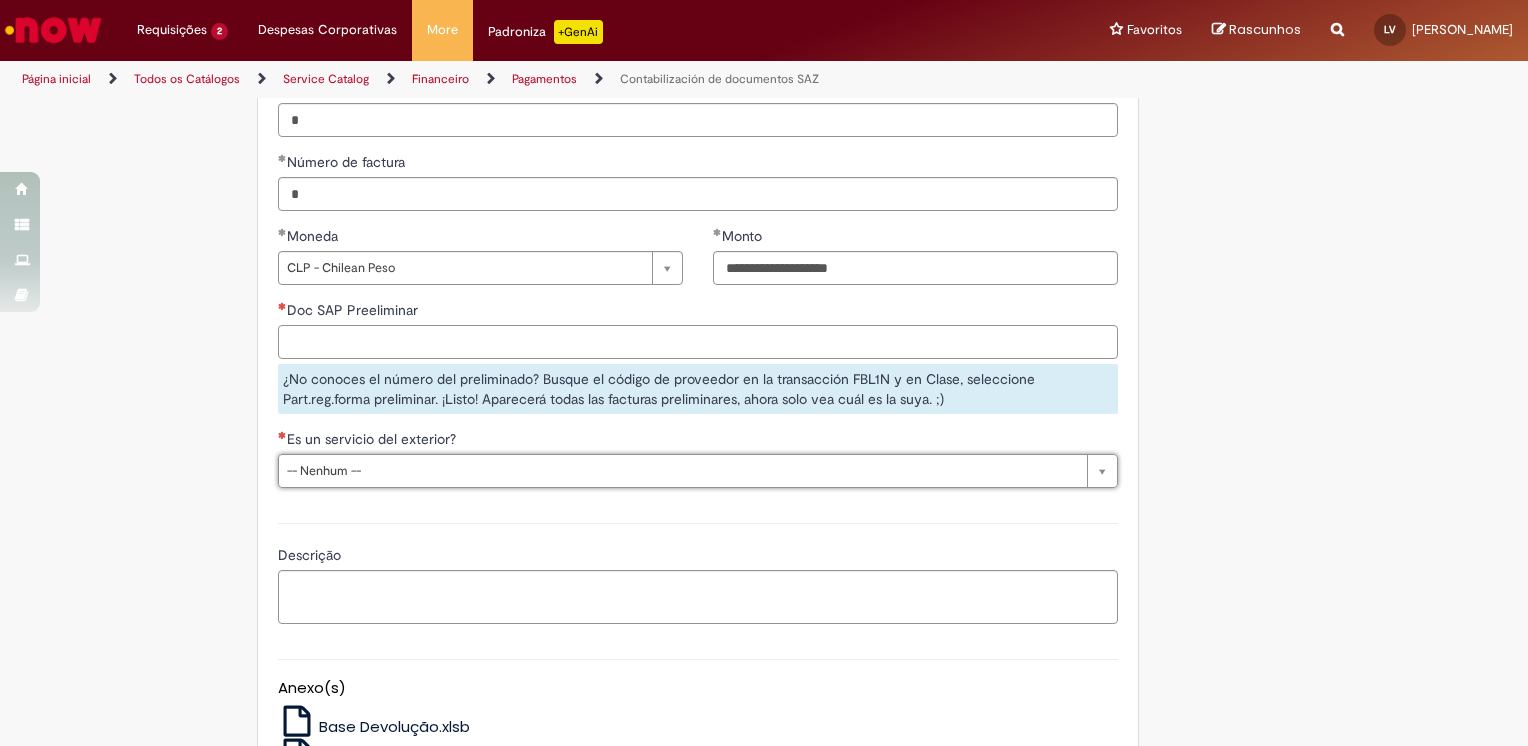 click on "Doc SAP Preeliminar" at bounding box center (698, 342) 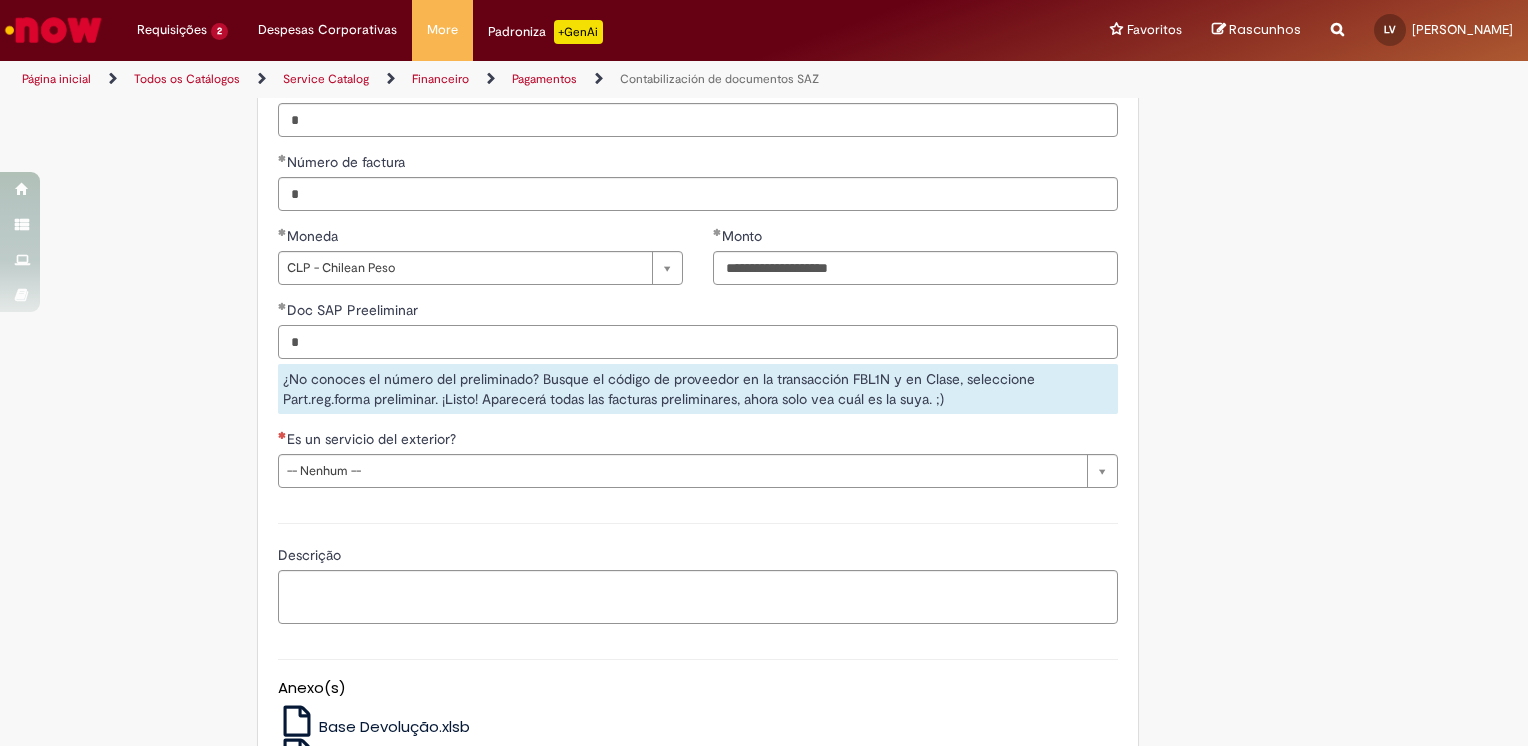 type on "*" 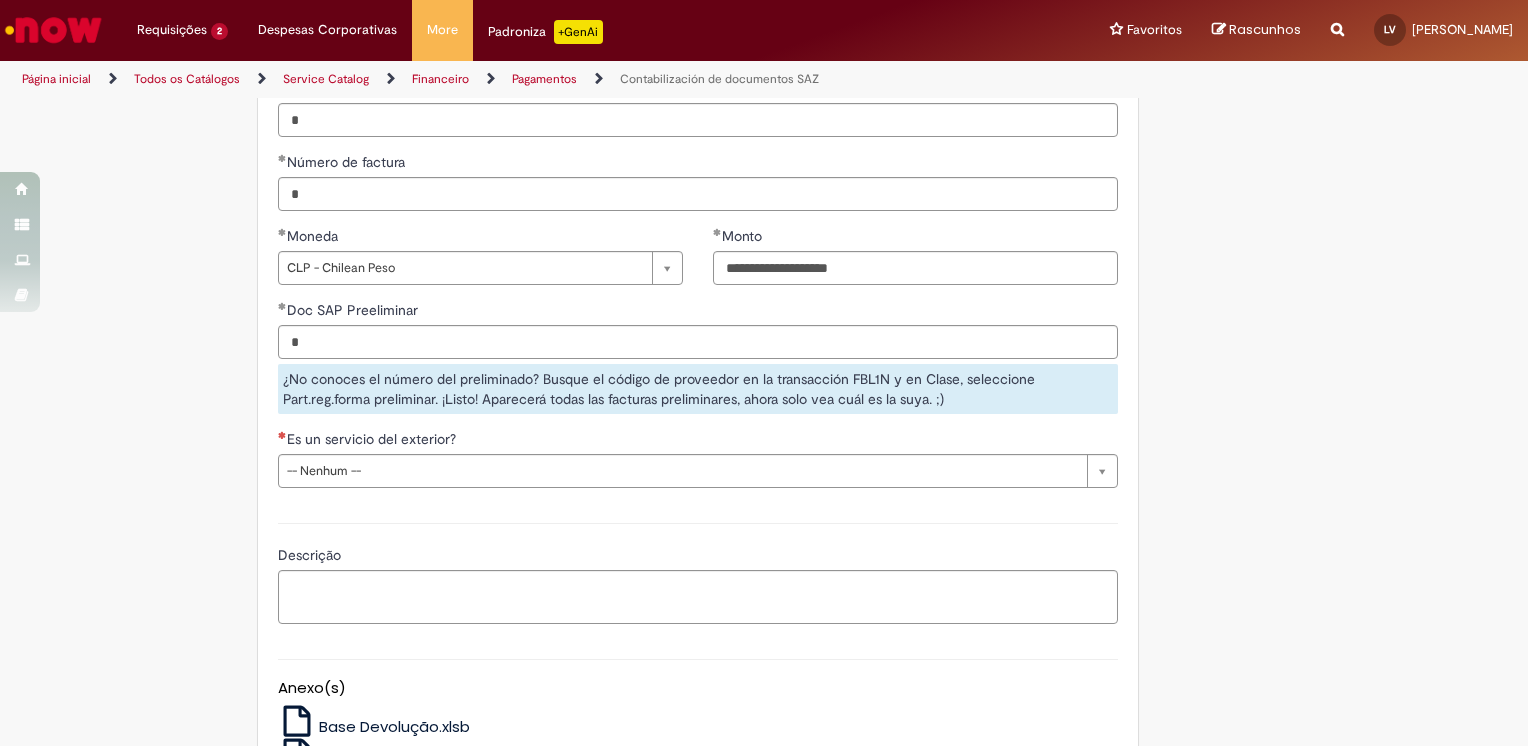 click on "Adicionar a Favoritos
Contabilización de documentos SAZ
Oferta destinada a contabilidad de documentos (excepciones) RDLP & ANDINA
Tipos de entradas - SLA:
Anticipos / Compensación – 28h Contabilización colegio farmacêutico – 25h Contabilización en preliminar – 28h Contabilización líquido produto – 30h Contabilizacion por FI – 32h Contabilización urgente – 9h Corrección de contabilización – 30h Fondo fijos – 30h Interco – 32h Notas de crédito – 28h Notas de débito – 30h Servicio del exterior – 30h Utilites – 9h Compensación de devolución - 27h
Importante: Adjunte los OK para cada solicitud que sea necesaria
Anticipo Contabilización urgente (OK del control interno del país solicitante) Fundo fijo Notas de débito
https://anheuserbuschinbev.sharepoint.com/sites/ComprasaPagamentos
Country Code *" at bounding box center (666, -573) 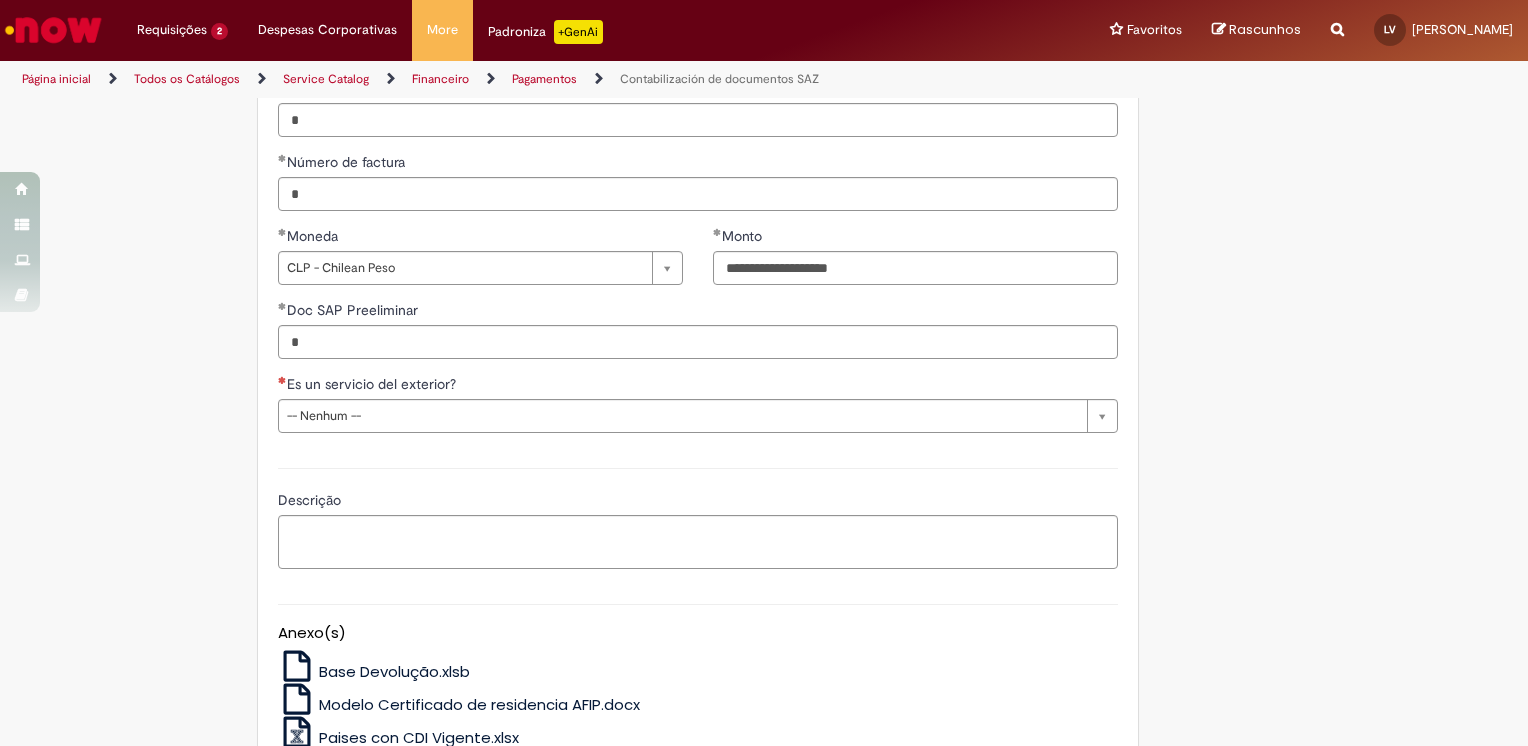 click on "Es un servicio del exterior?" at bounding box center [698, 386] 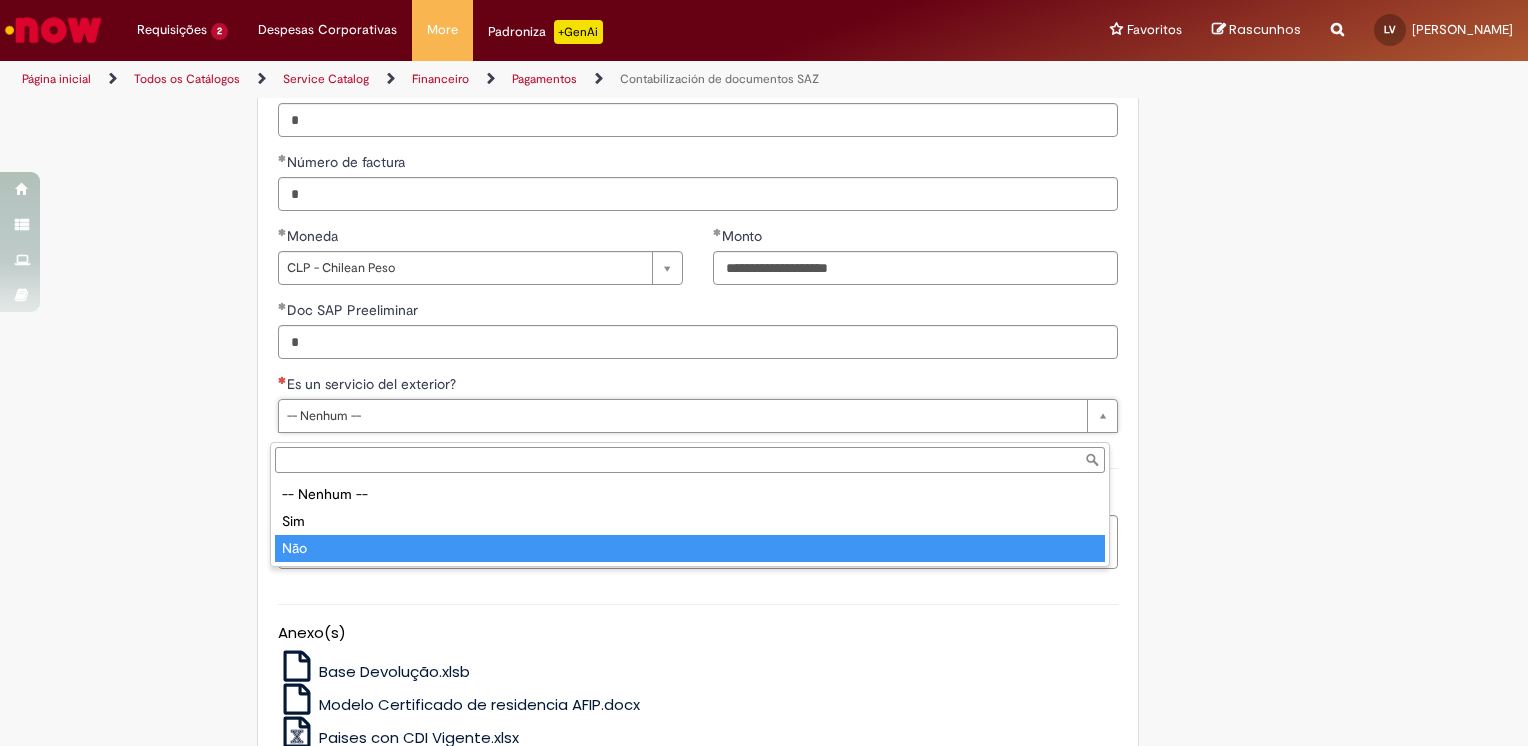 type on "***" 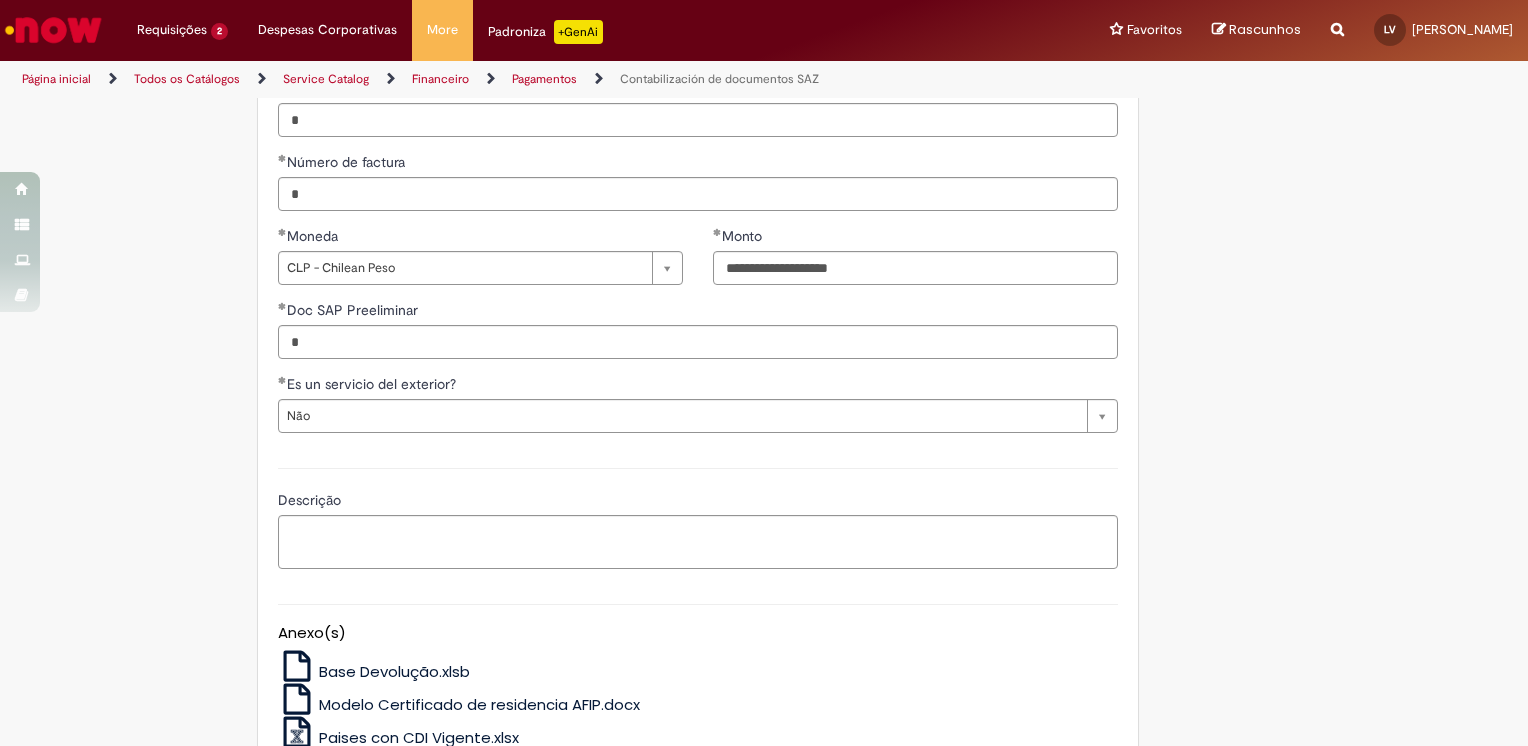 click on "Adicionar a Favoritos
Contabilización de documentos SAZ
Oferta destinada a contabilidad de documentos (excepciones) RDLP & ANDINA
Tipos de entradas - SLA:
Anticipos / Compensación – 28h Contabilización colegio farmacêutico – 25h Contabilización en preliminar – 28h Contabilización líquido produto – 30h Contabilizacion por FI – 32h Contabilización urgente – 9h Corrección de contabilización – 30h Fondo fijos – 30h Interco – 32h Notas de crédito – 28h Notas de débito – 30h Servicio del exterior – 30h Utilites – 9h Compensación de devolución - 27h
Importante: Adjunte los OK para cada solicitud que sea necesaria
Anticipo Contabilización urgente (OK del control interno del país solicitante) Fundo fijo Notas de débito
https://anheuserbuschinbev.sharepoint.com/sites/ComprasaPagamentos
Country Code *" at bounding box center [666, -600] 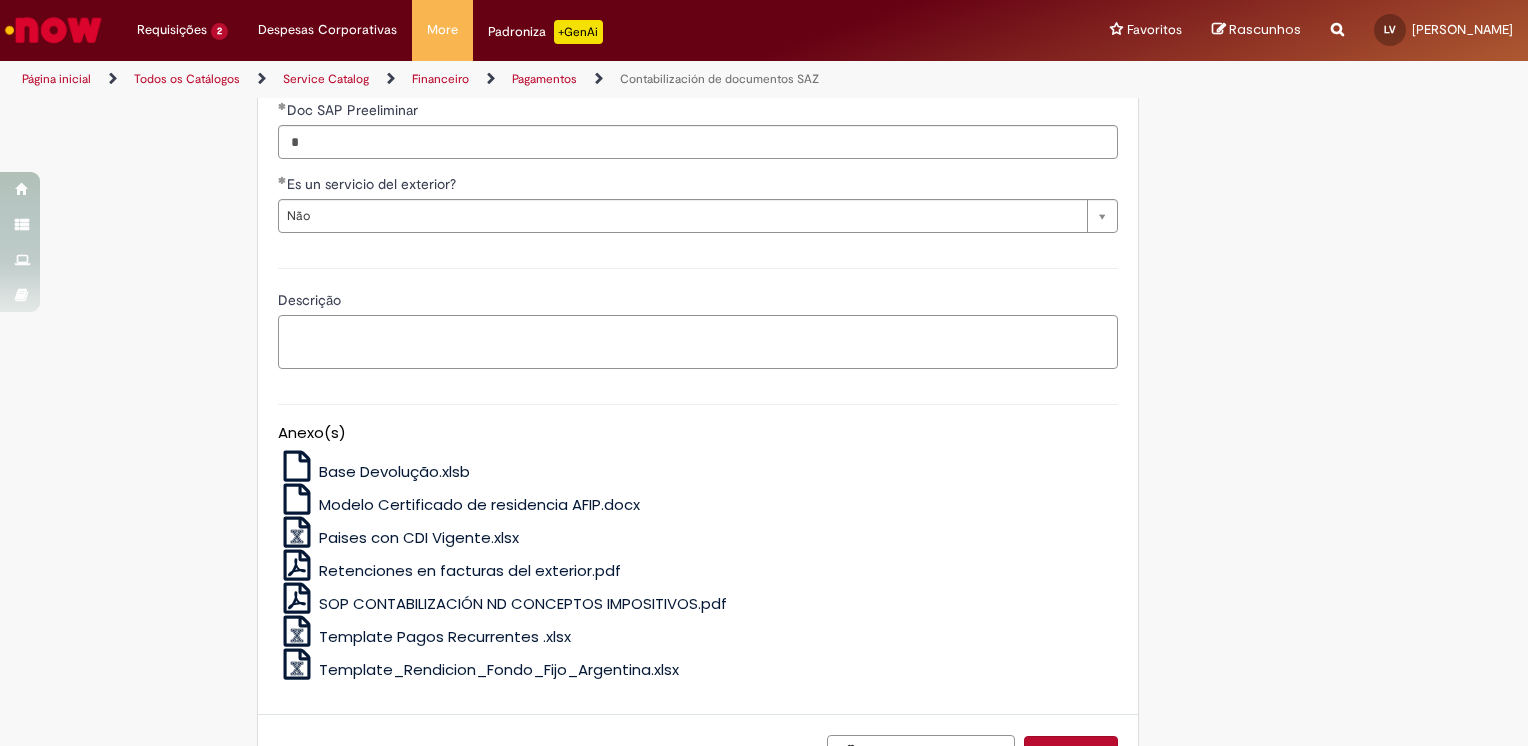 click on "Descrição" at bounding box center [698, 342] 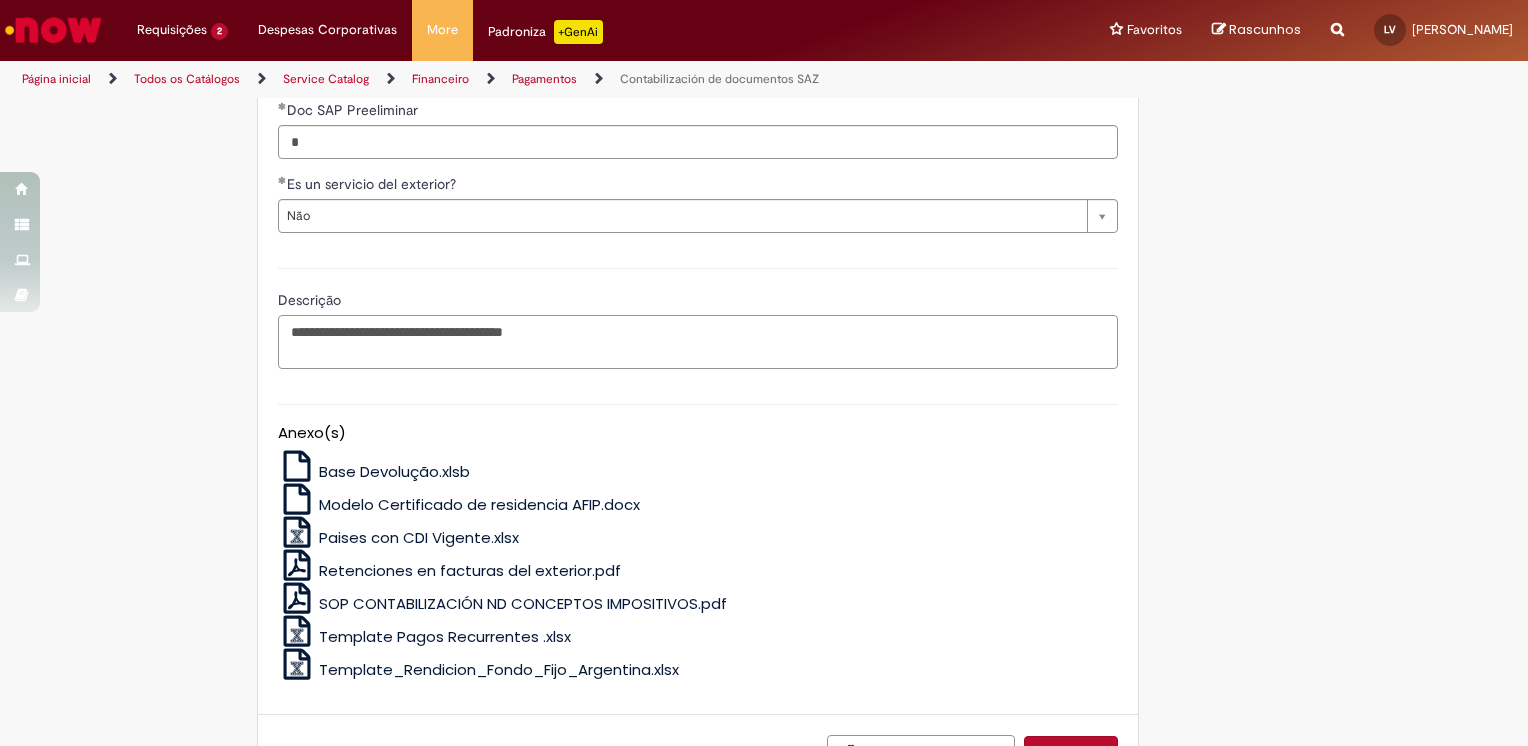 scroll, scrollTop: 2765, scrollLeft: 0, axis: vertical 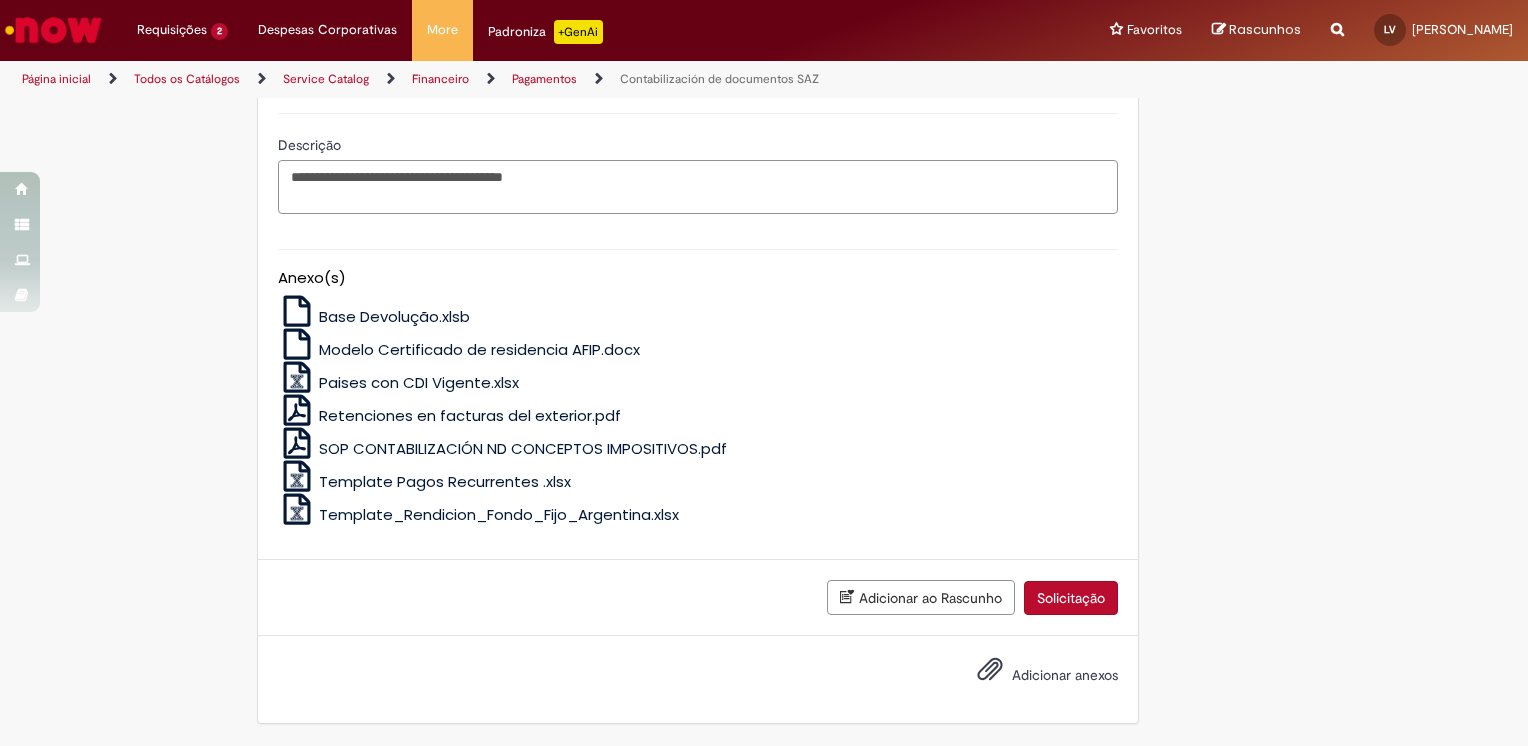 type on "**********" 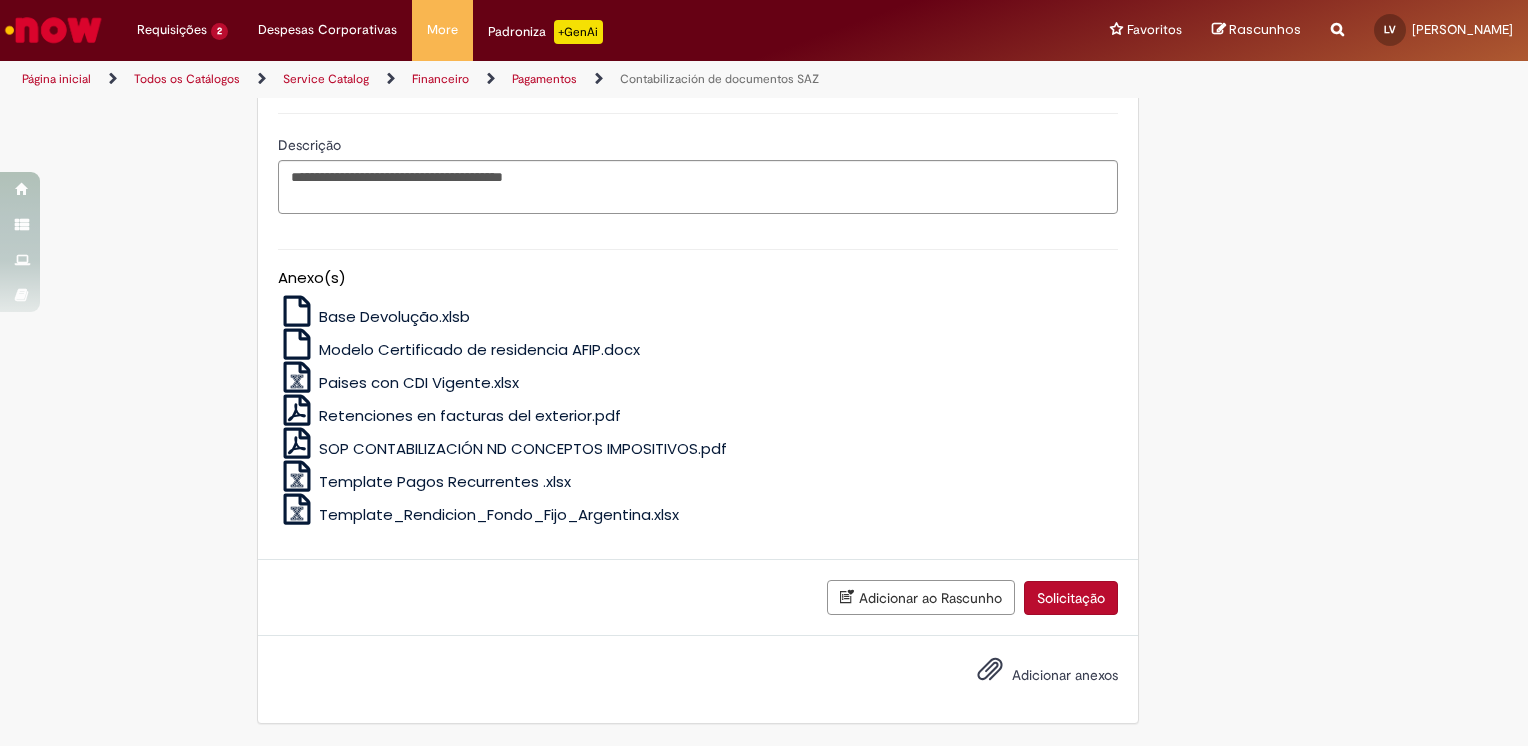 click on "Adicionar anexos" at bounding box center (1065, 675) 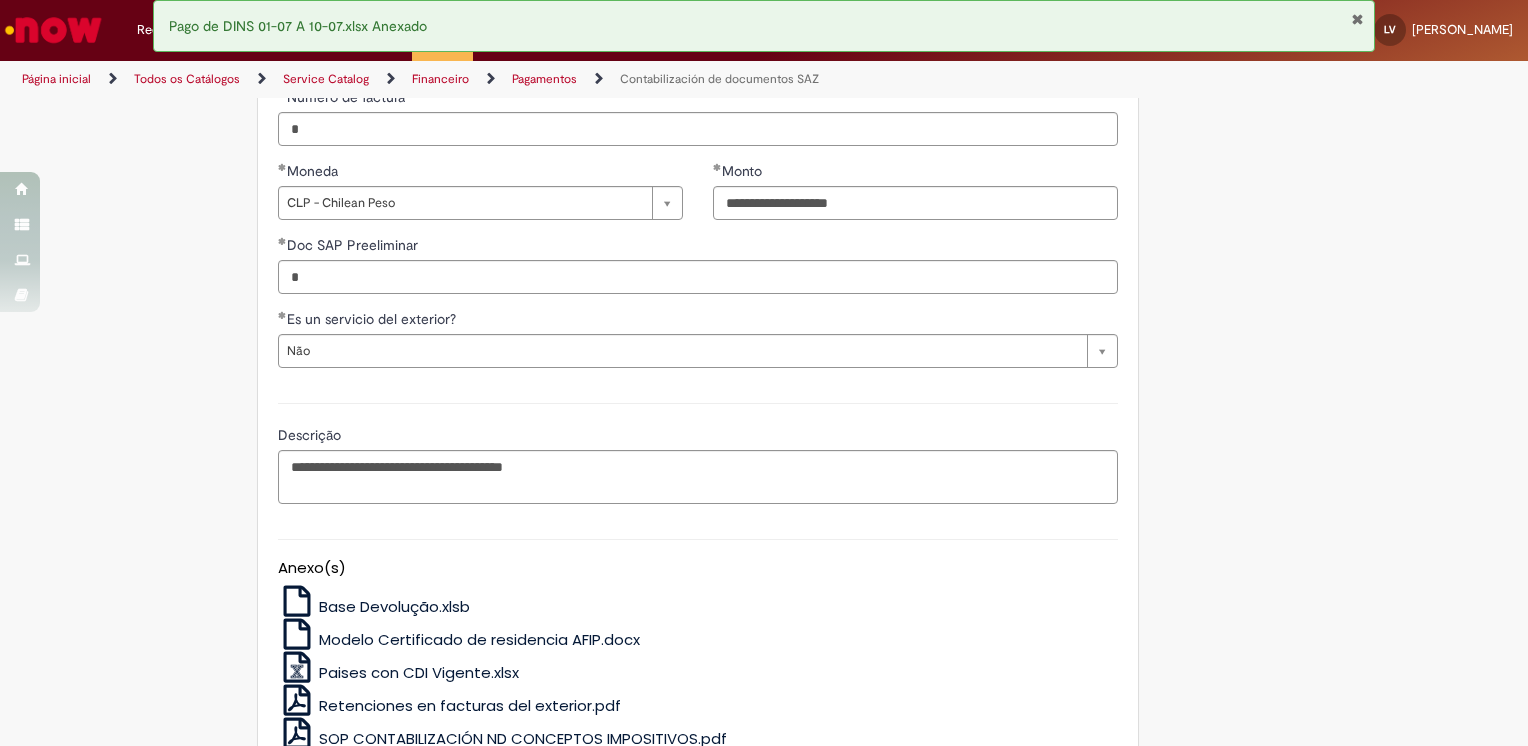scroll, scrollTop: 2365, scrollLeft: 0, axis: vertical 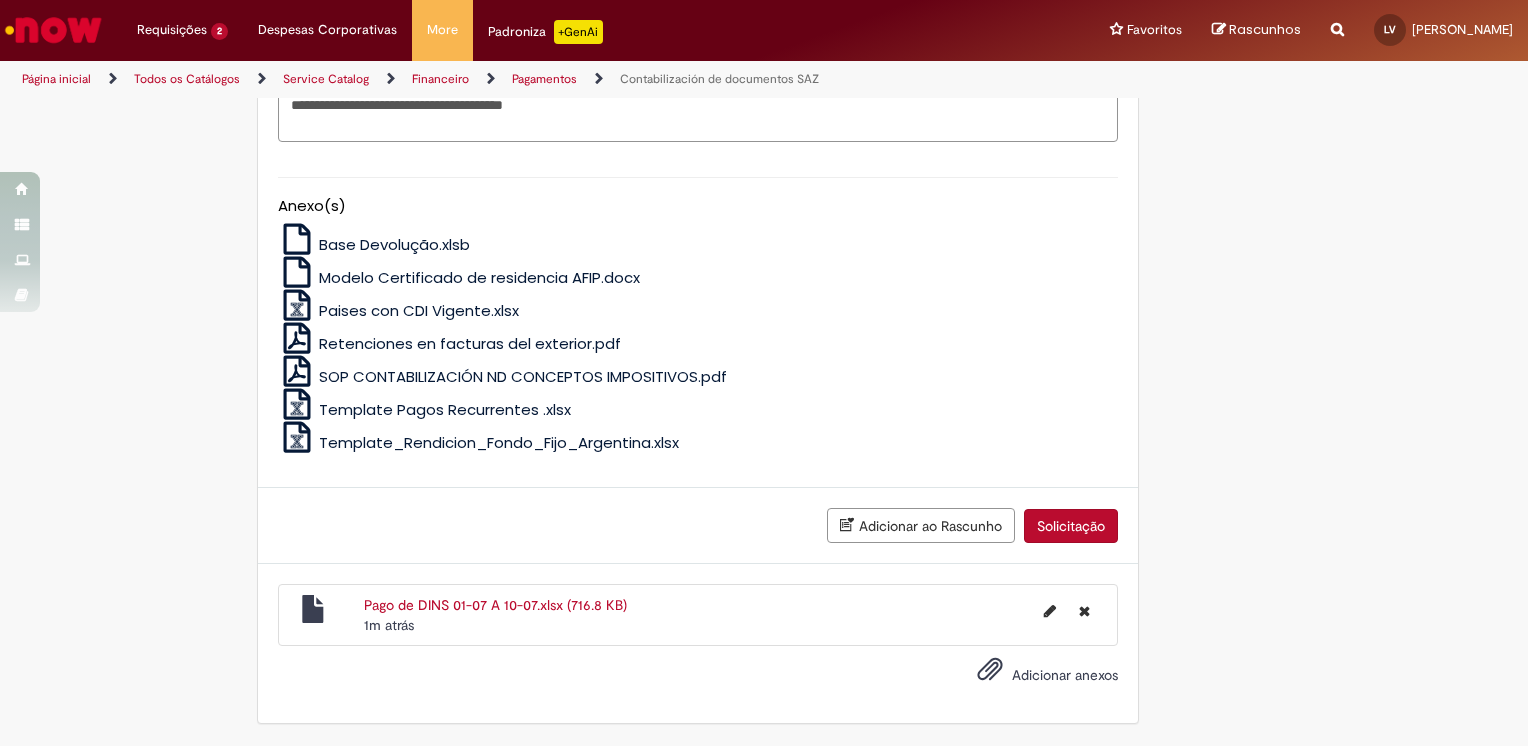 click on "Solicitação" at bounding box center (1071, 526) 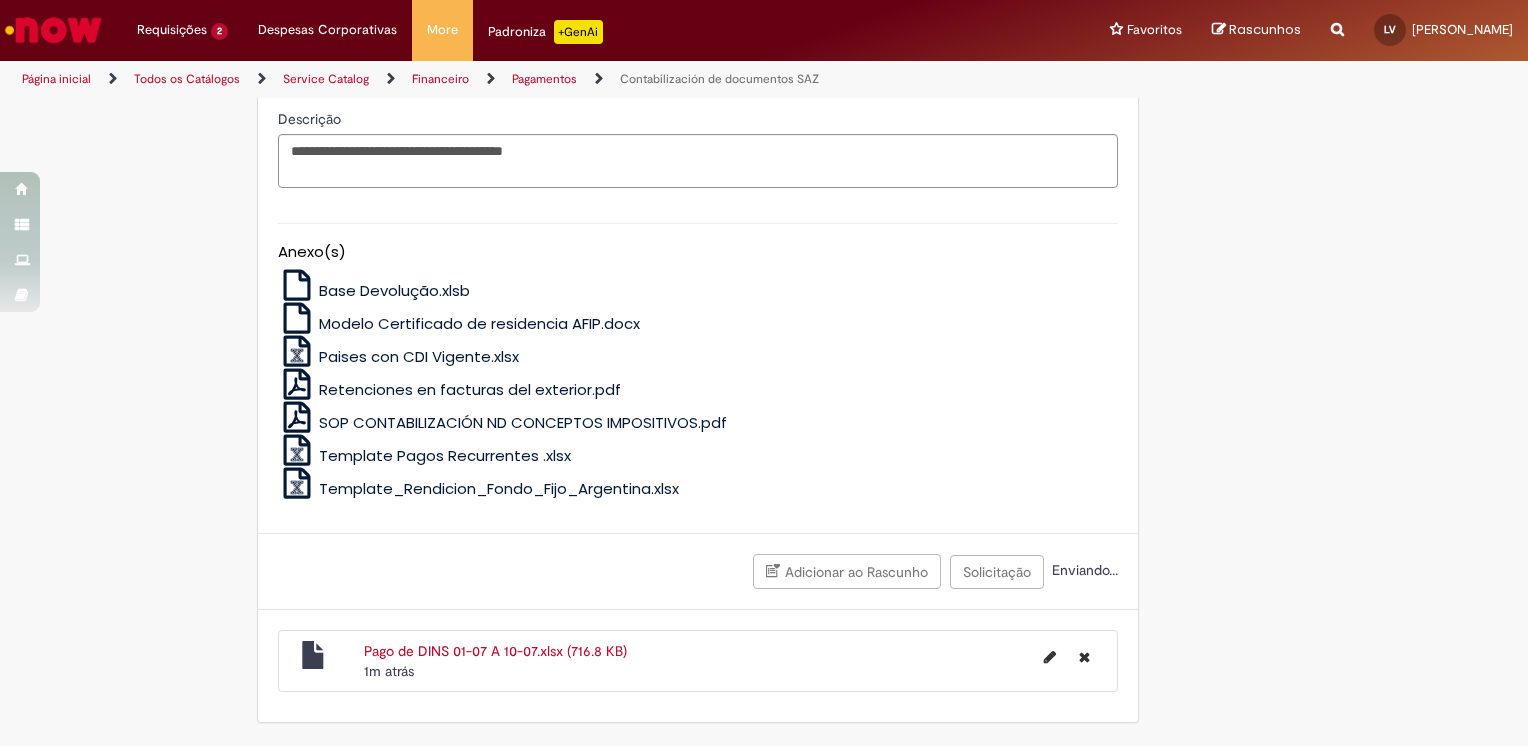scroll, scrollTop: 1637, scrollLeft: 0, axis: vertical 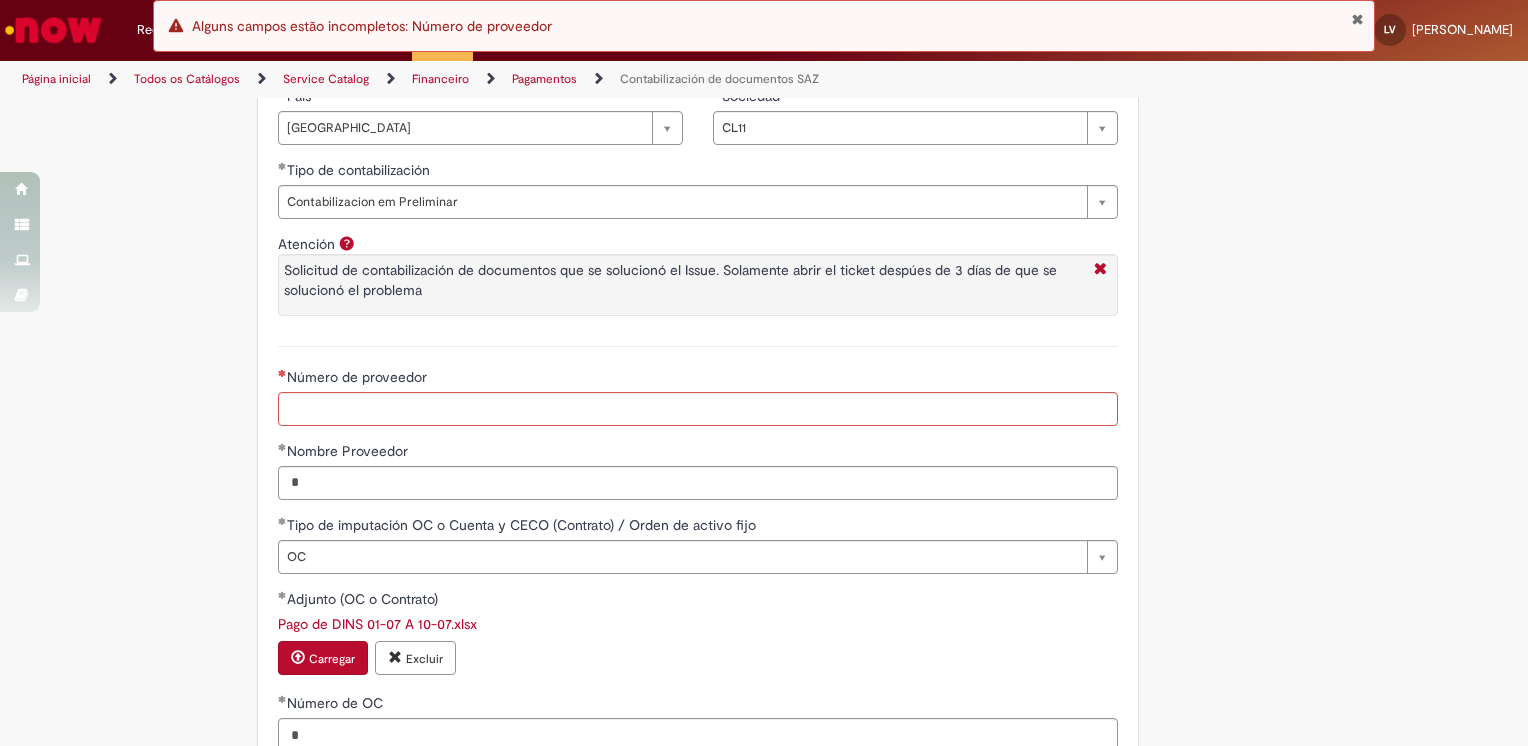 click on "Número de proveedor" at bounding box center [698, 379] 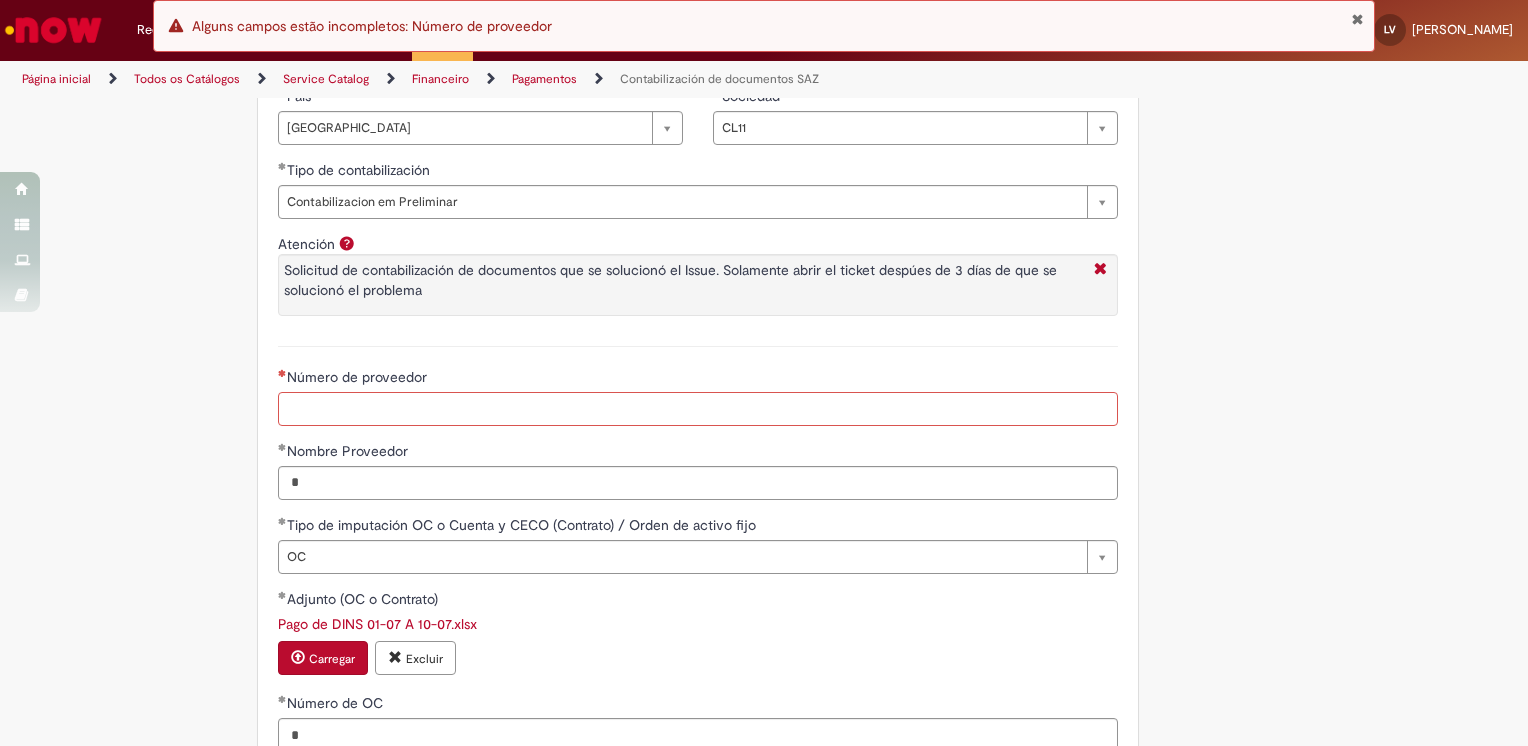 click on "Número de proveedor" at bounding box center (698, 409) 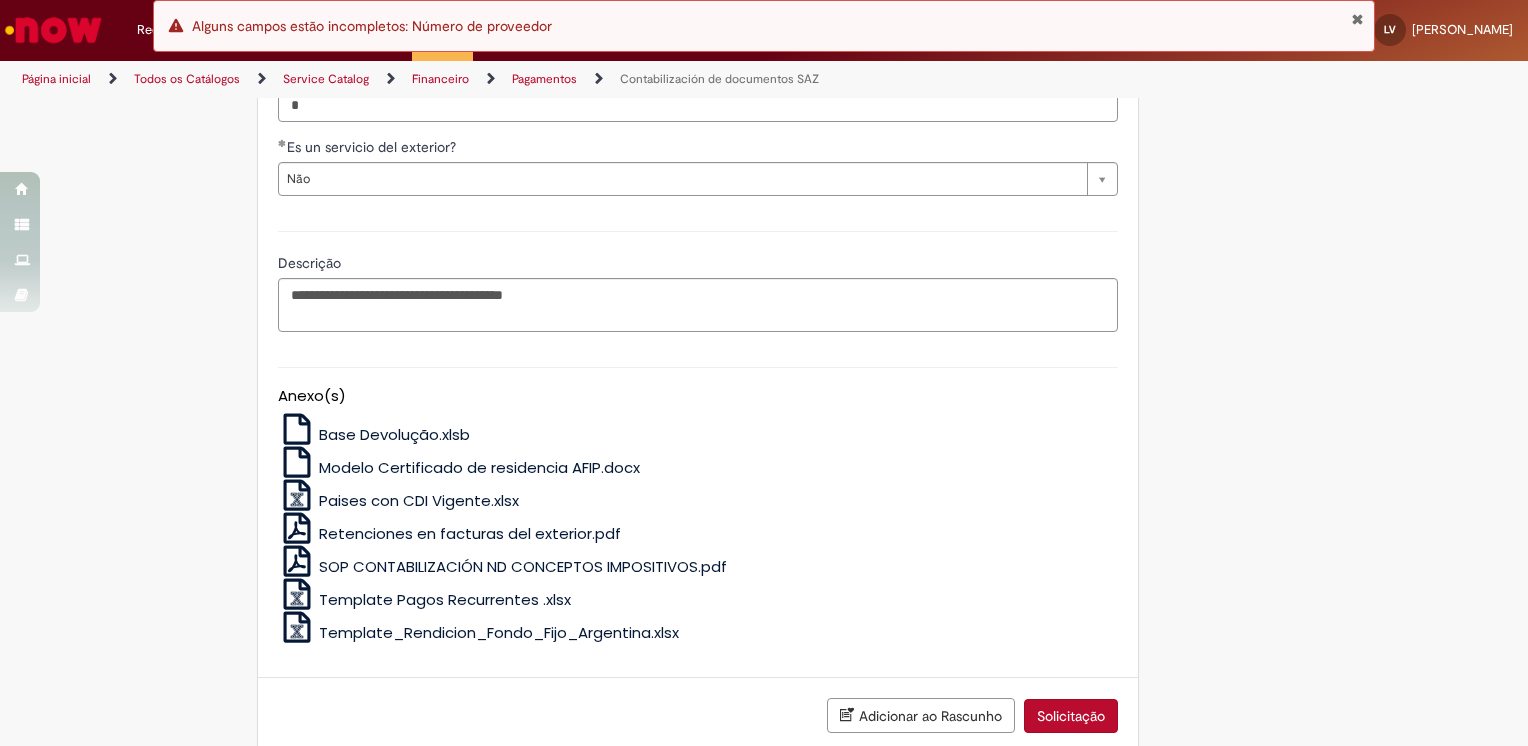 scroll, scrollTop: 2836, scrollLeft: 0, axis: vertical 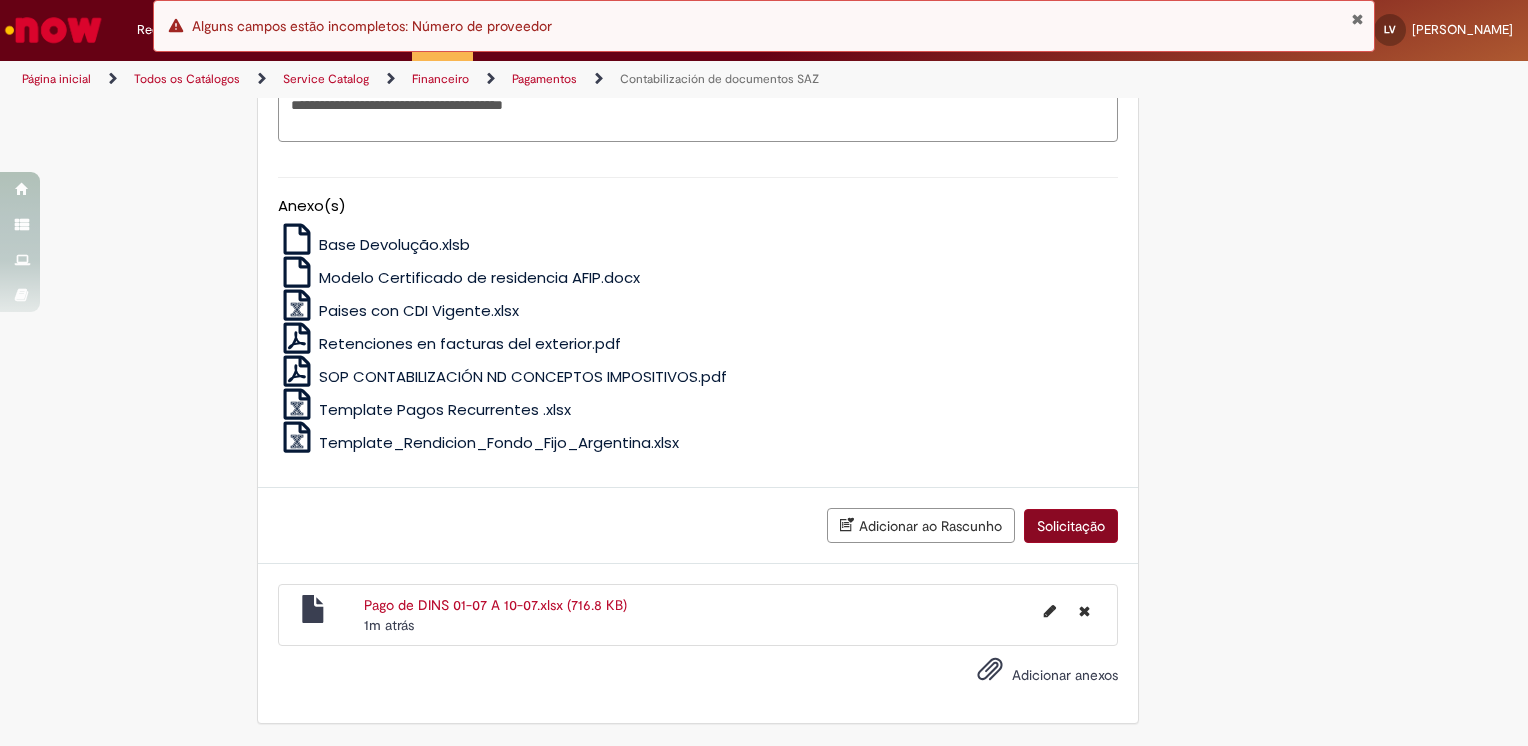 type on "*" 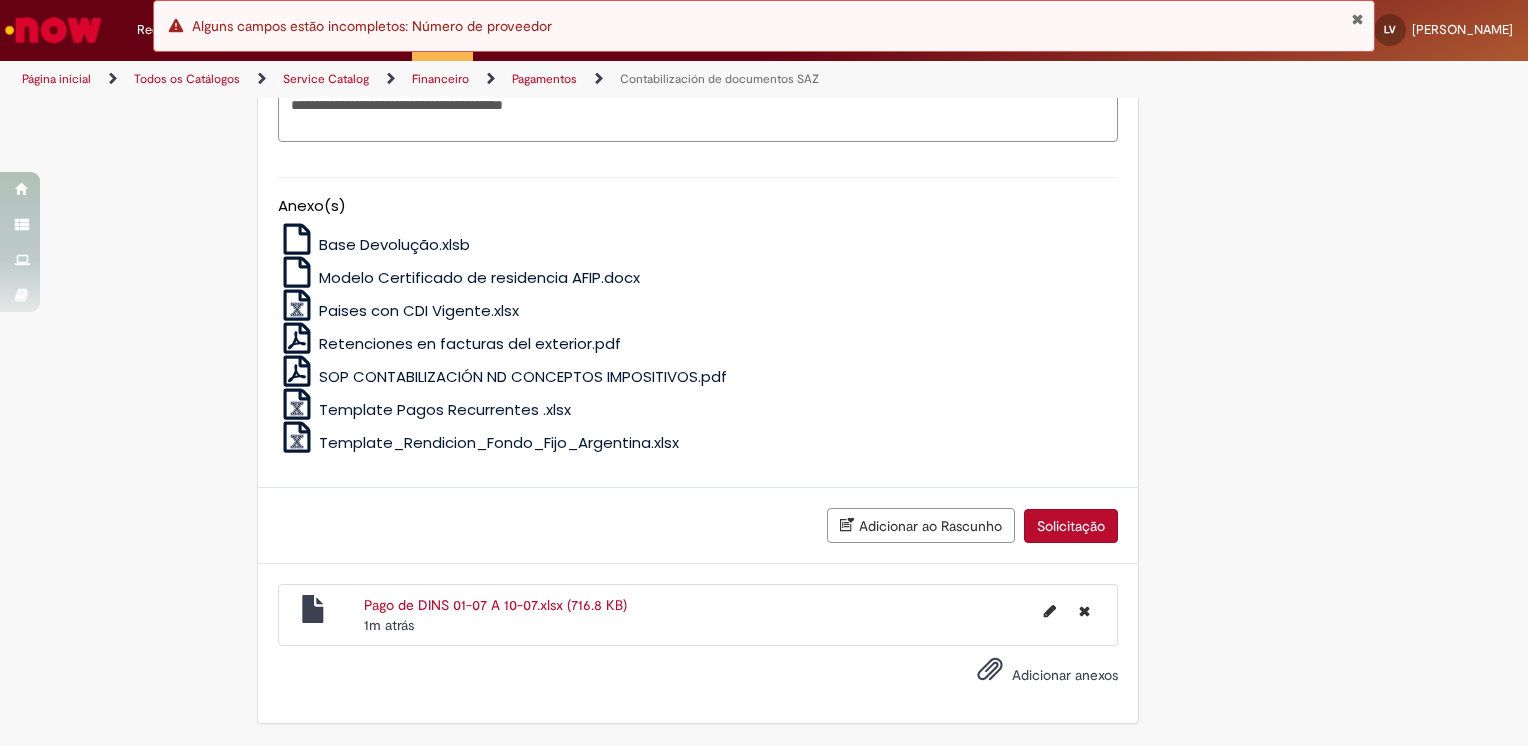 click on "Solicitação" at bounding box center (1071, 526) 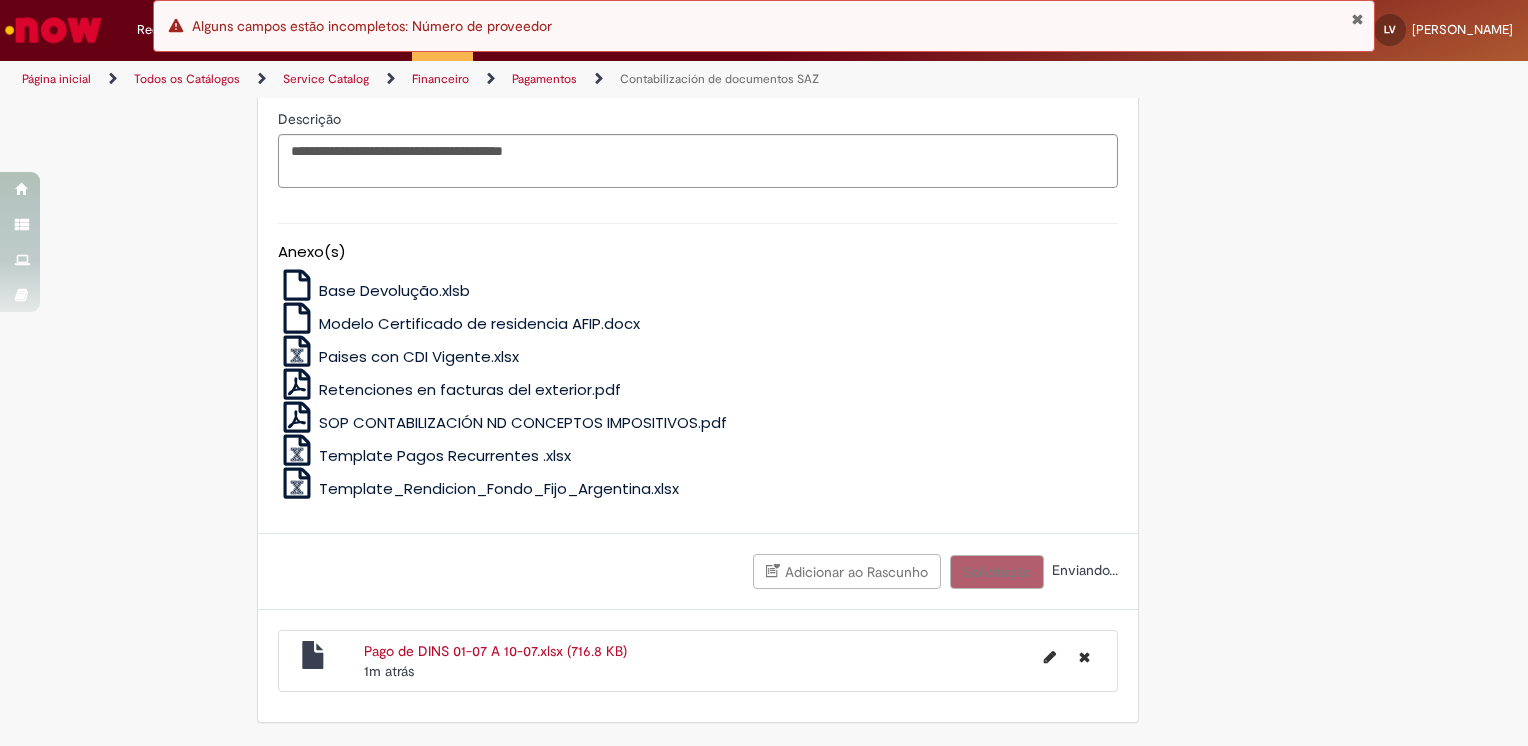 scroll, scrollTop: 2791, scrollLeft: 0, axis: vertical 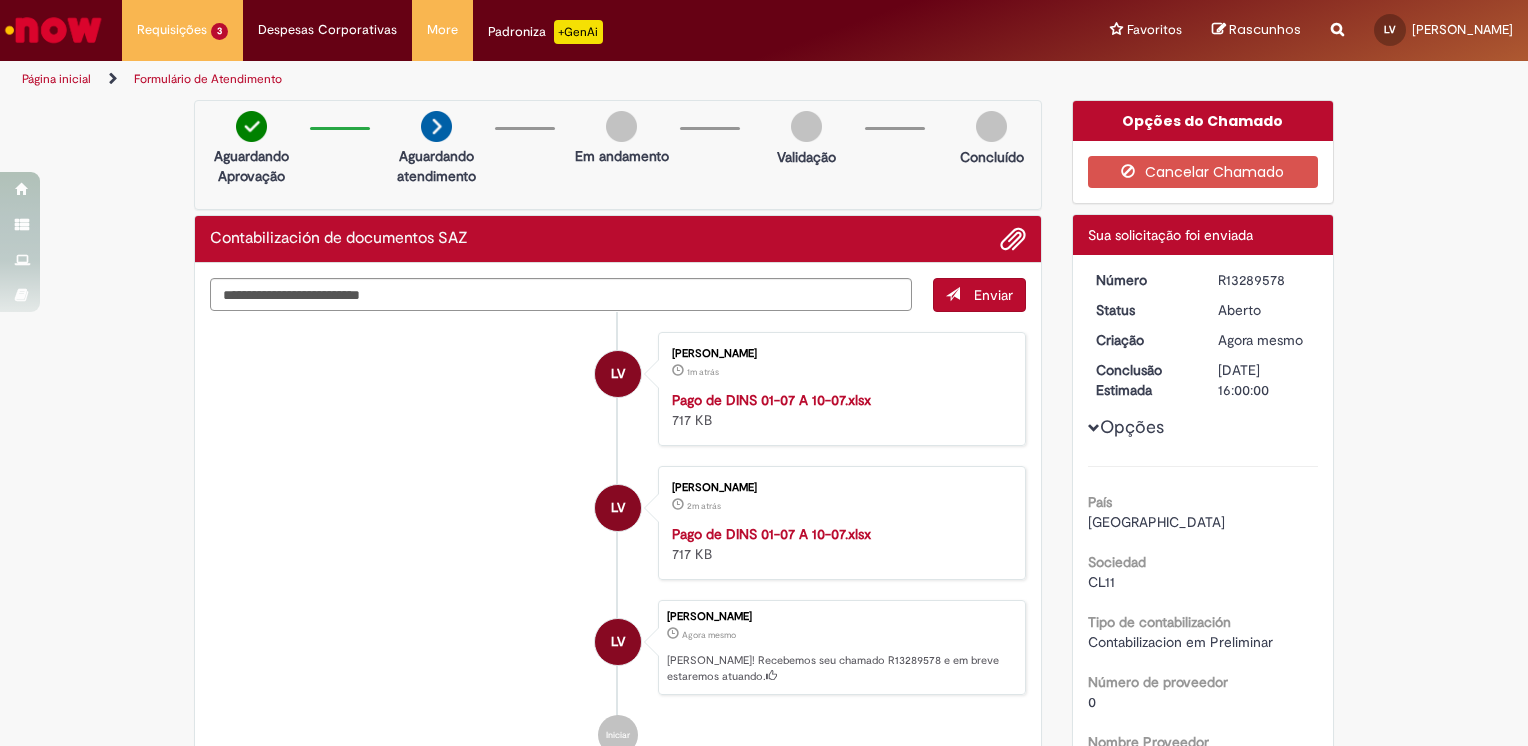 drag, startPoint x: 1298, startPoint y: 280, endPoint x: 1211, endPoint y: 286, distance: 87.20665 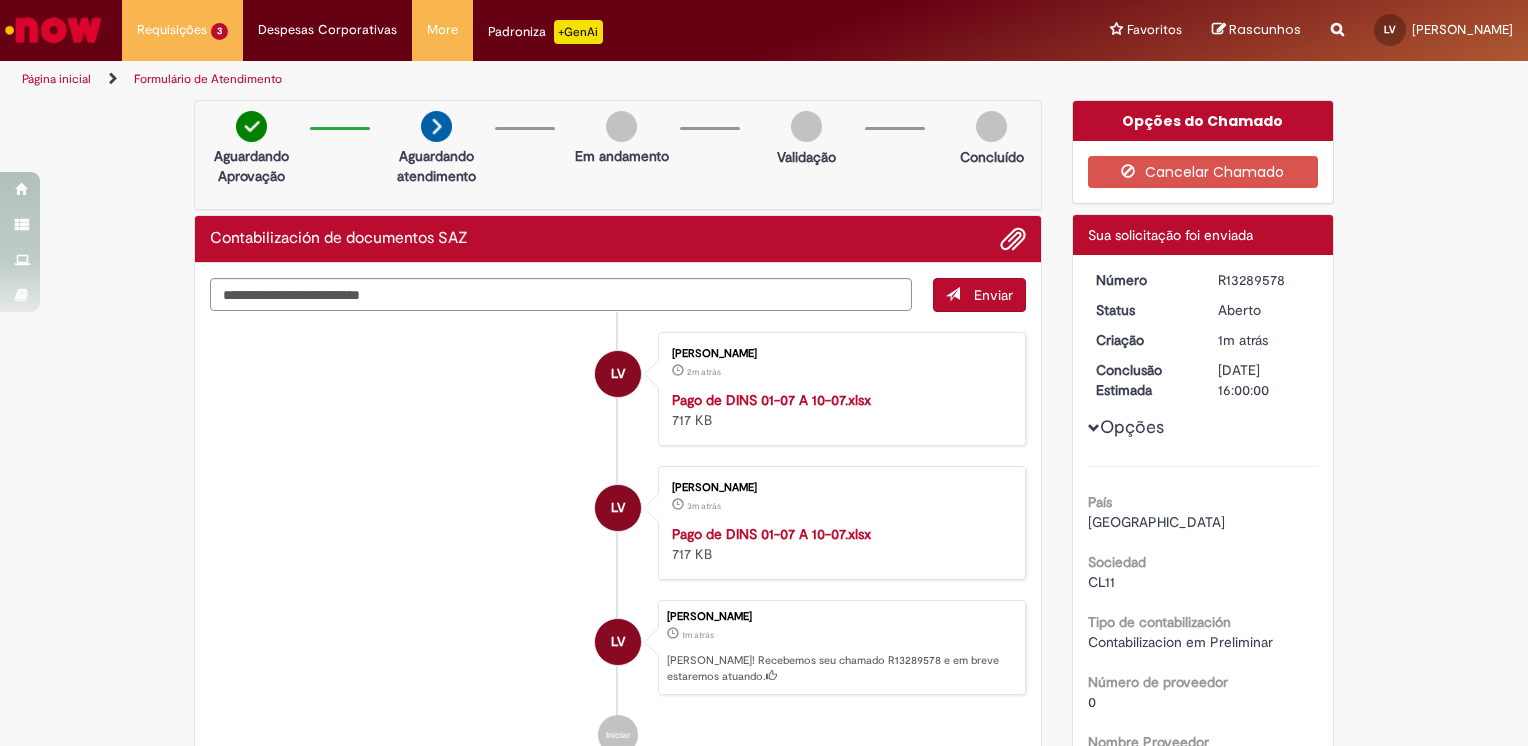 click on "LV
Luana Vicenzi
3m atrás 3 minutos atrás
Pago de DINS  01-07 A 10-07.xlsx  717 KB" at bounding box center (618, 523) 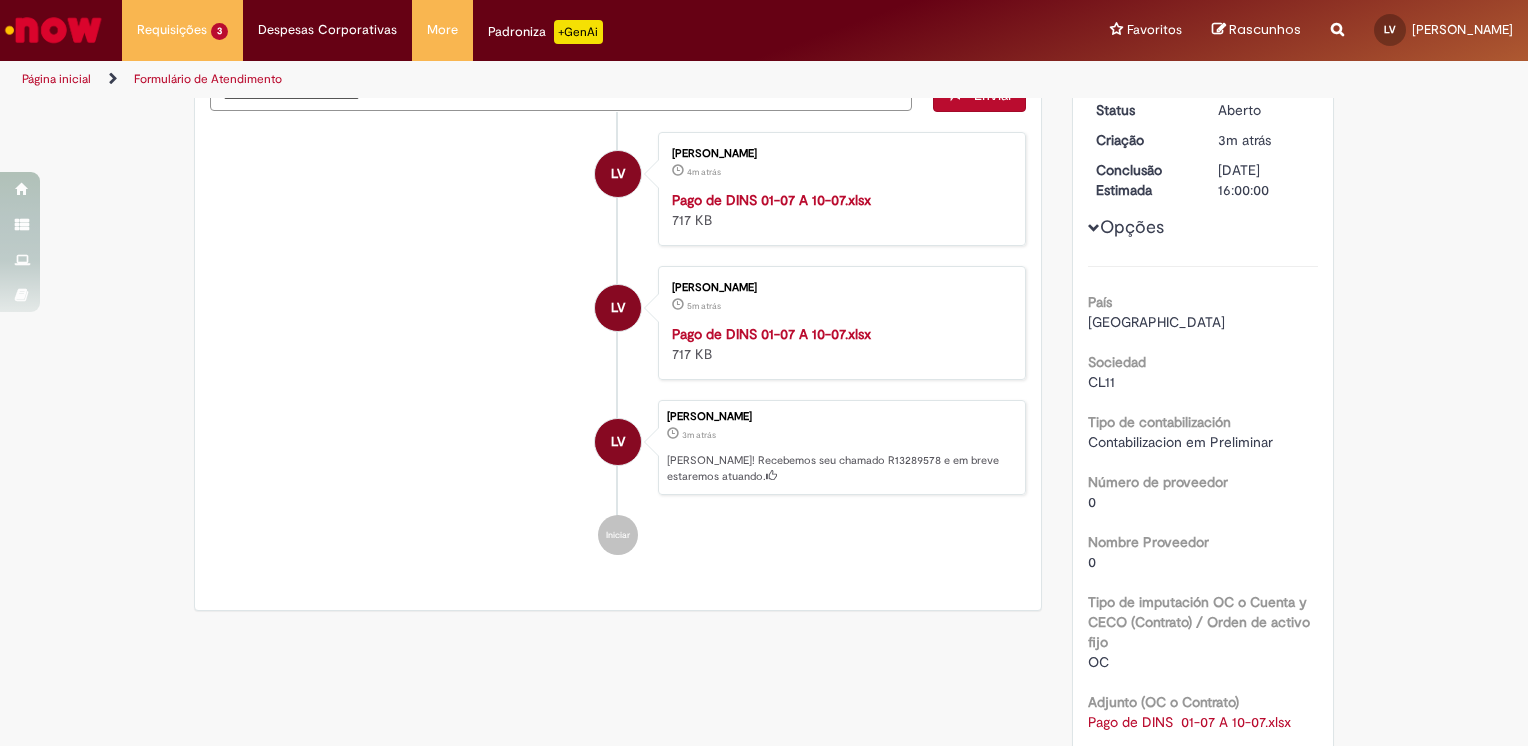 scroll, scrollTop: 100, scrollLeft: 0, axis: vertical 